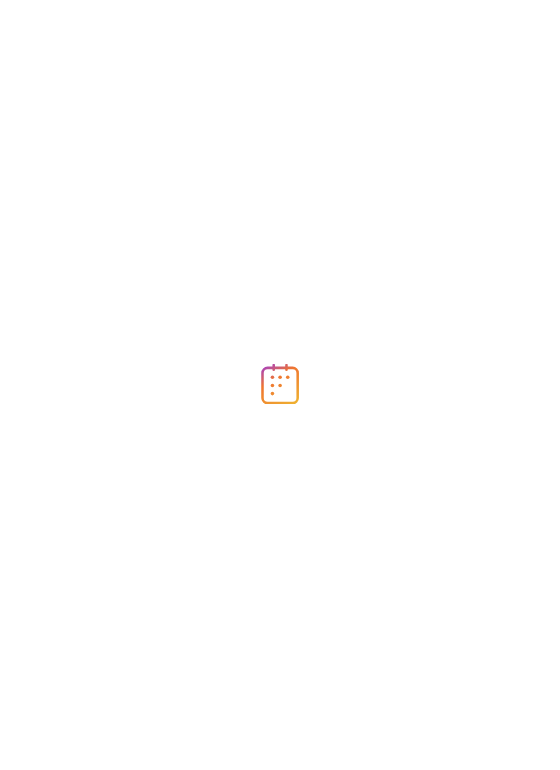 scroll, scrollTop: 0, scrollLeft: 0, axis: both 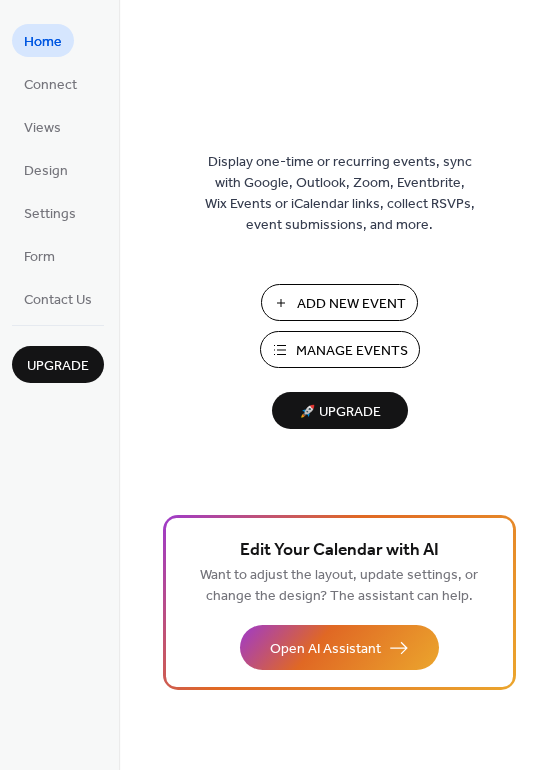 click on "Manage Events" at bounding box center [352, 351] 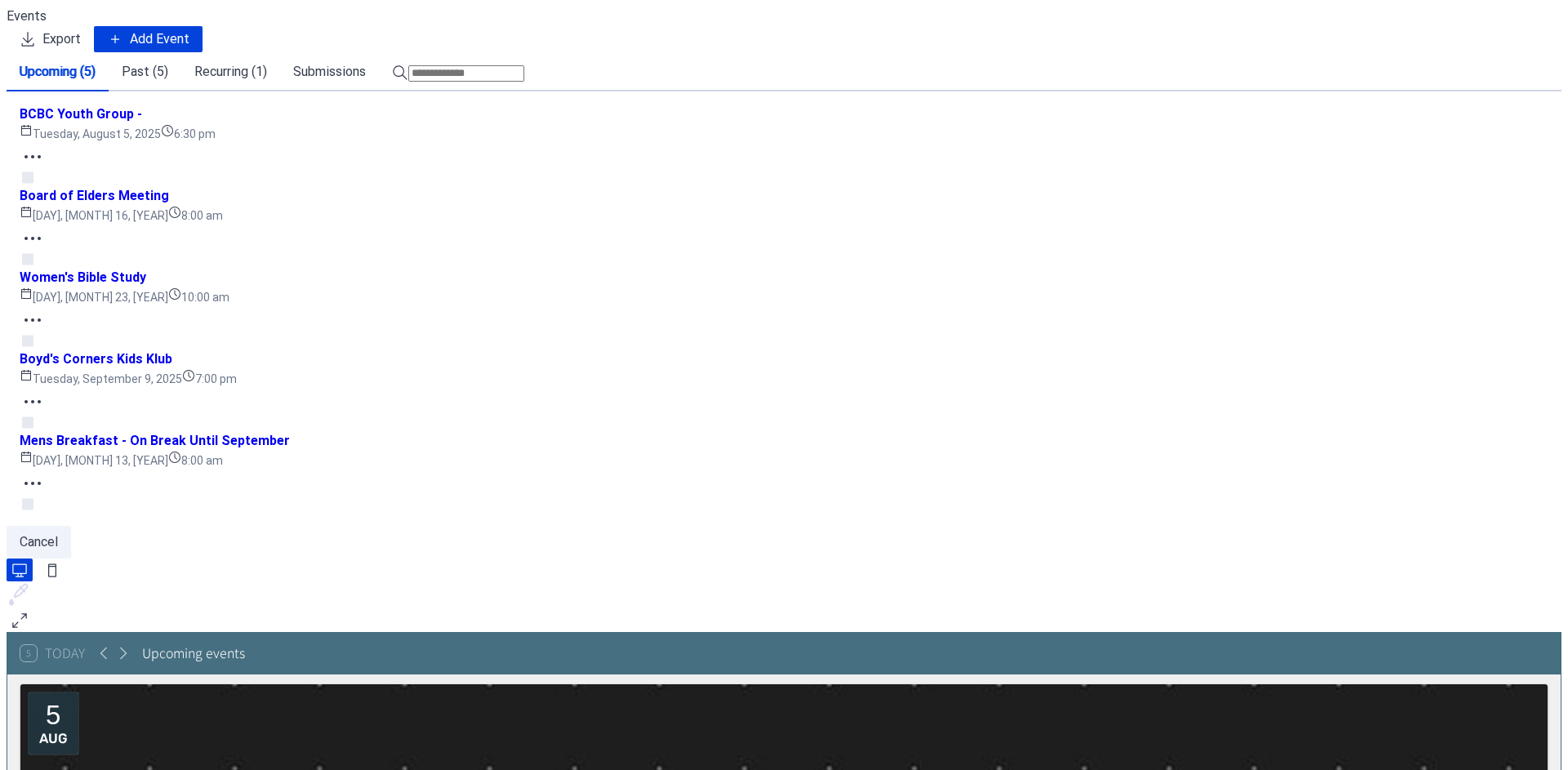 scroll, scrollTop: 0, scrollLeft: 0, axis: both 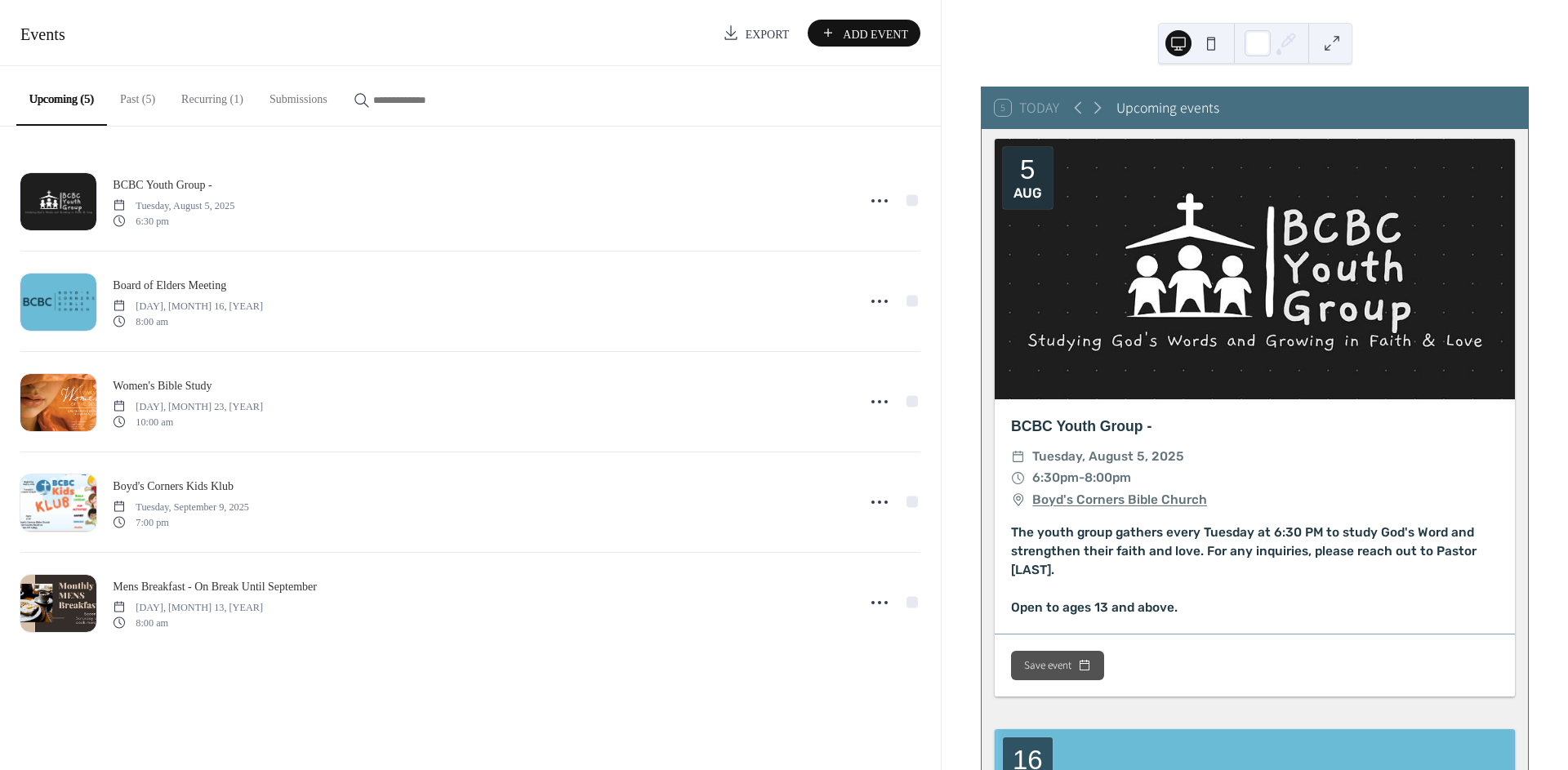 click on "Past (5)" at bounding box center (140, 95) 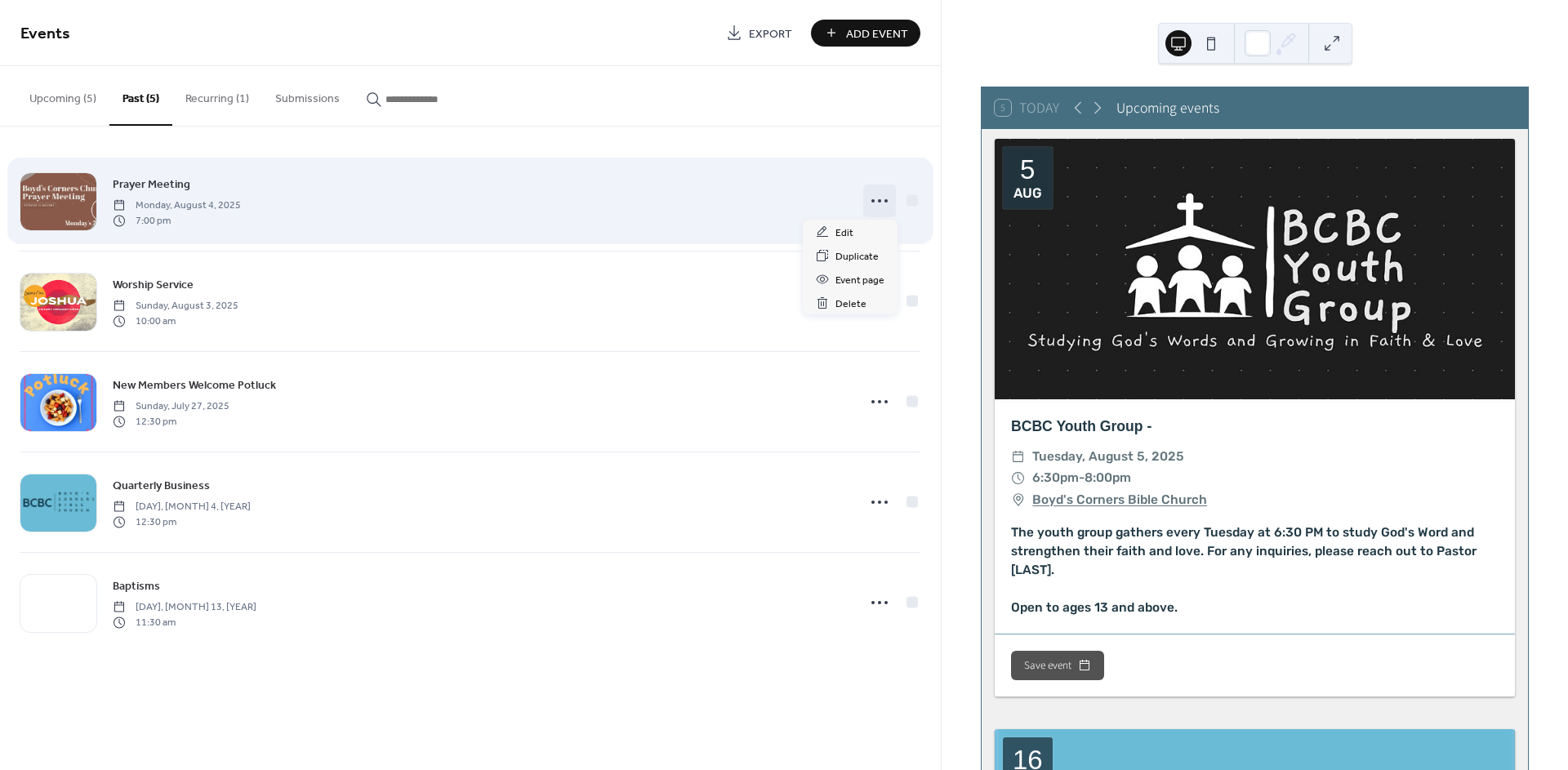 click 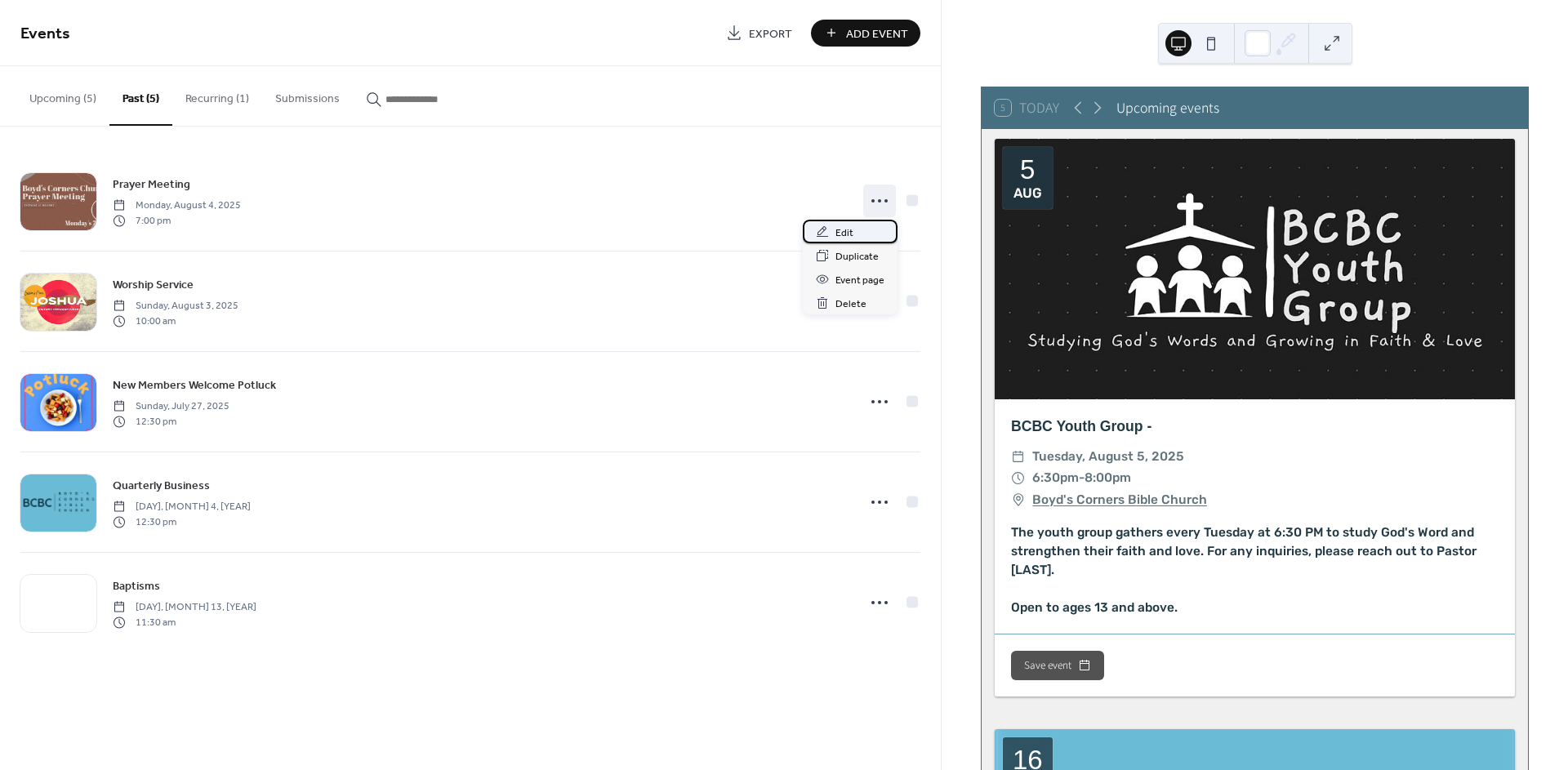 click on "Edit" at bounding box center (844, 233) 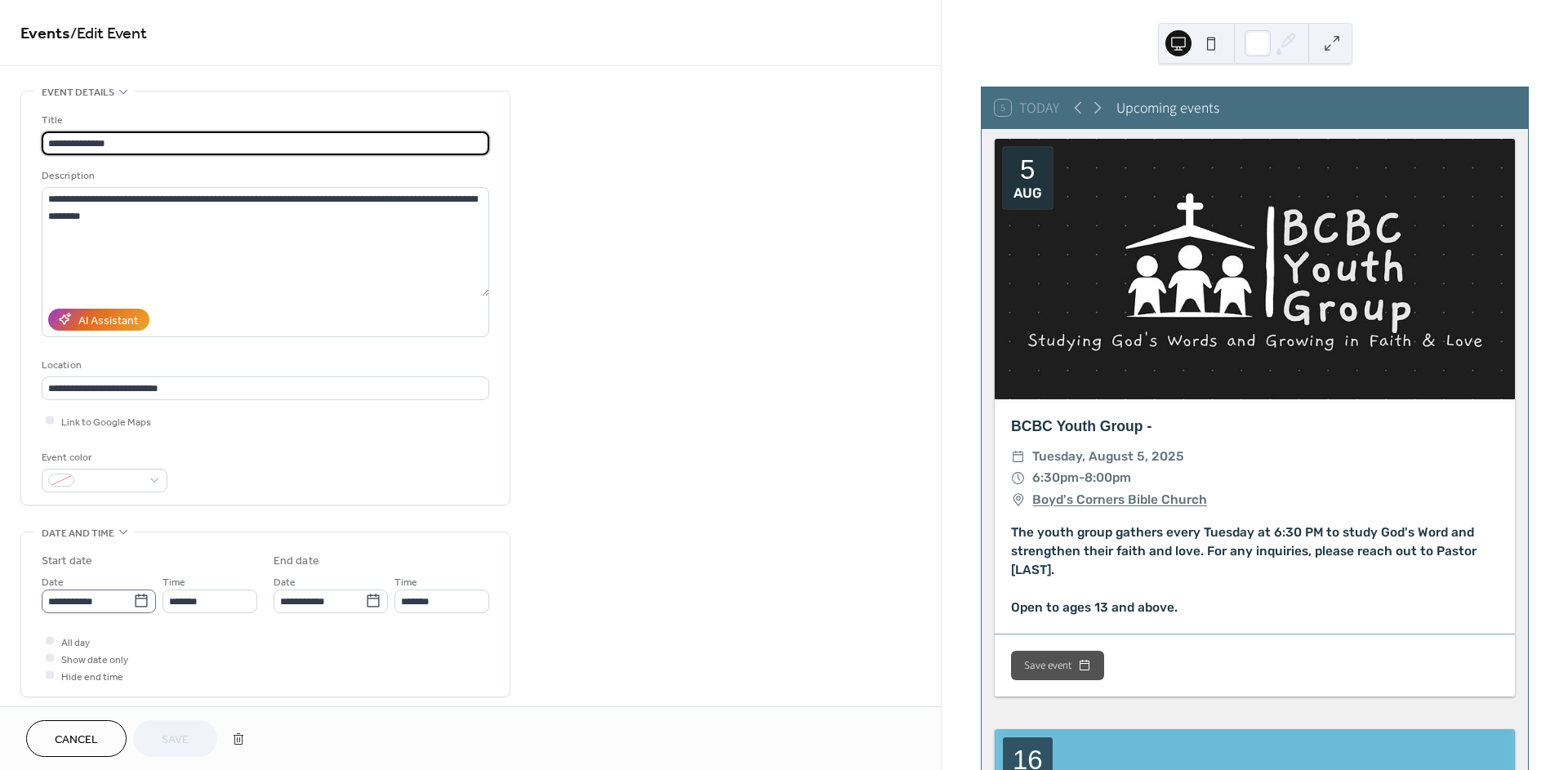 click 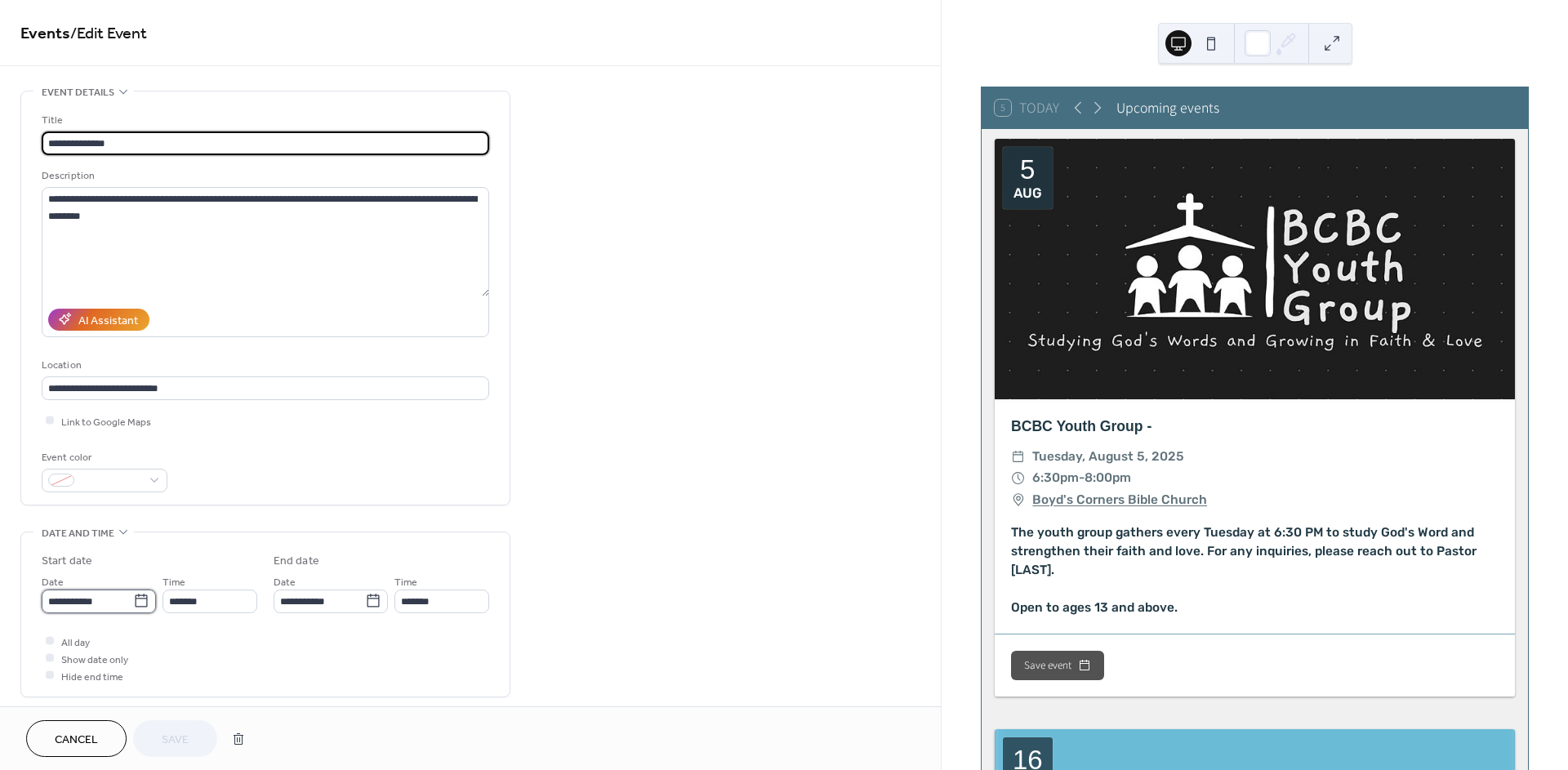 click on "**********" at bounding box center [87, 601] 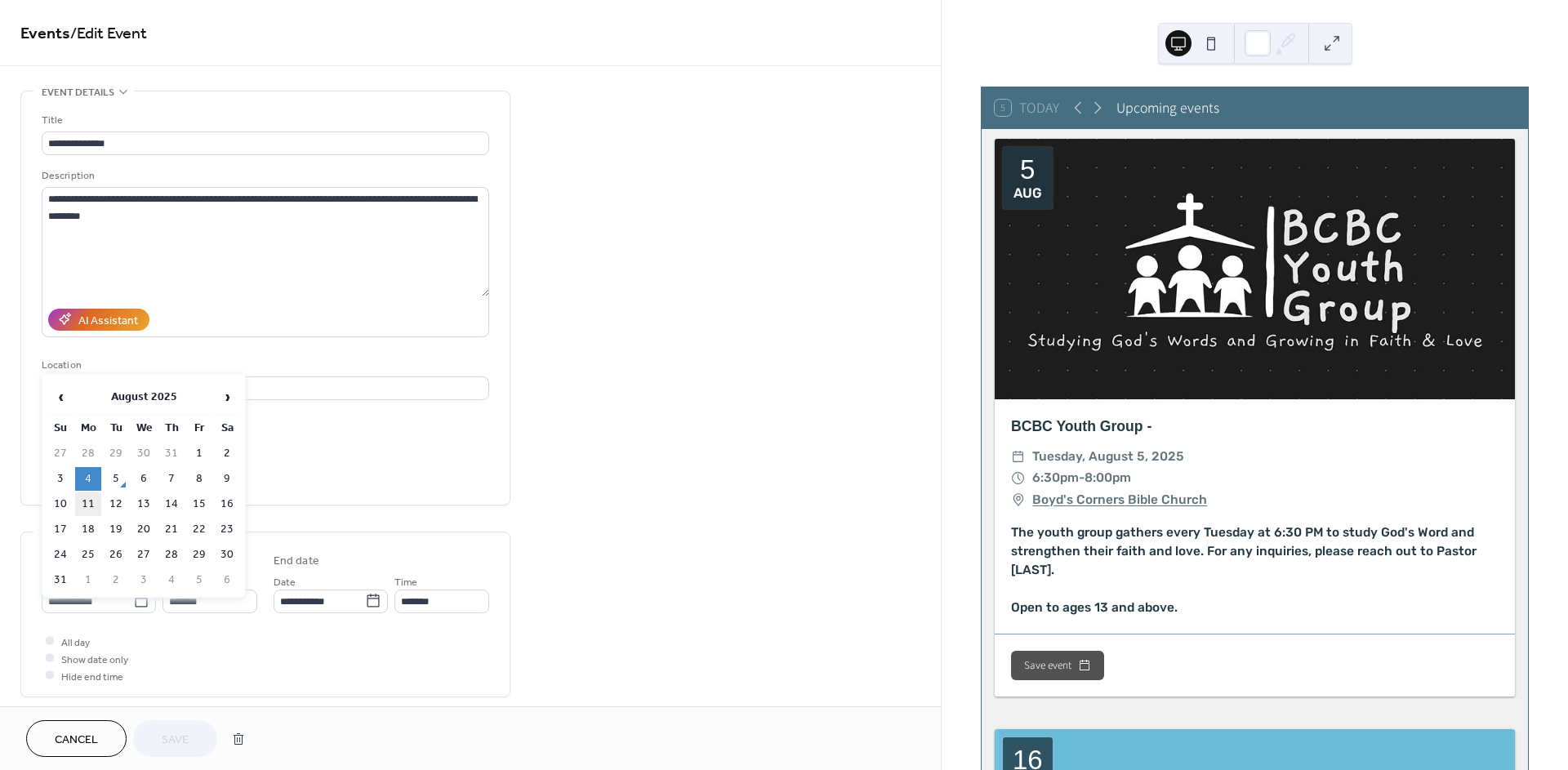 click on "11" at bounding box center (88, 504) 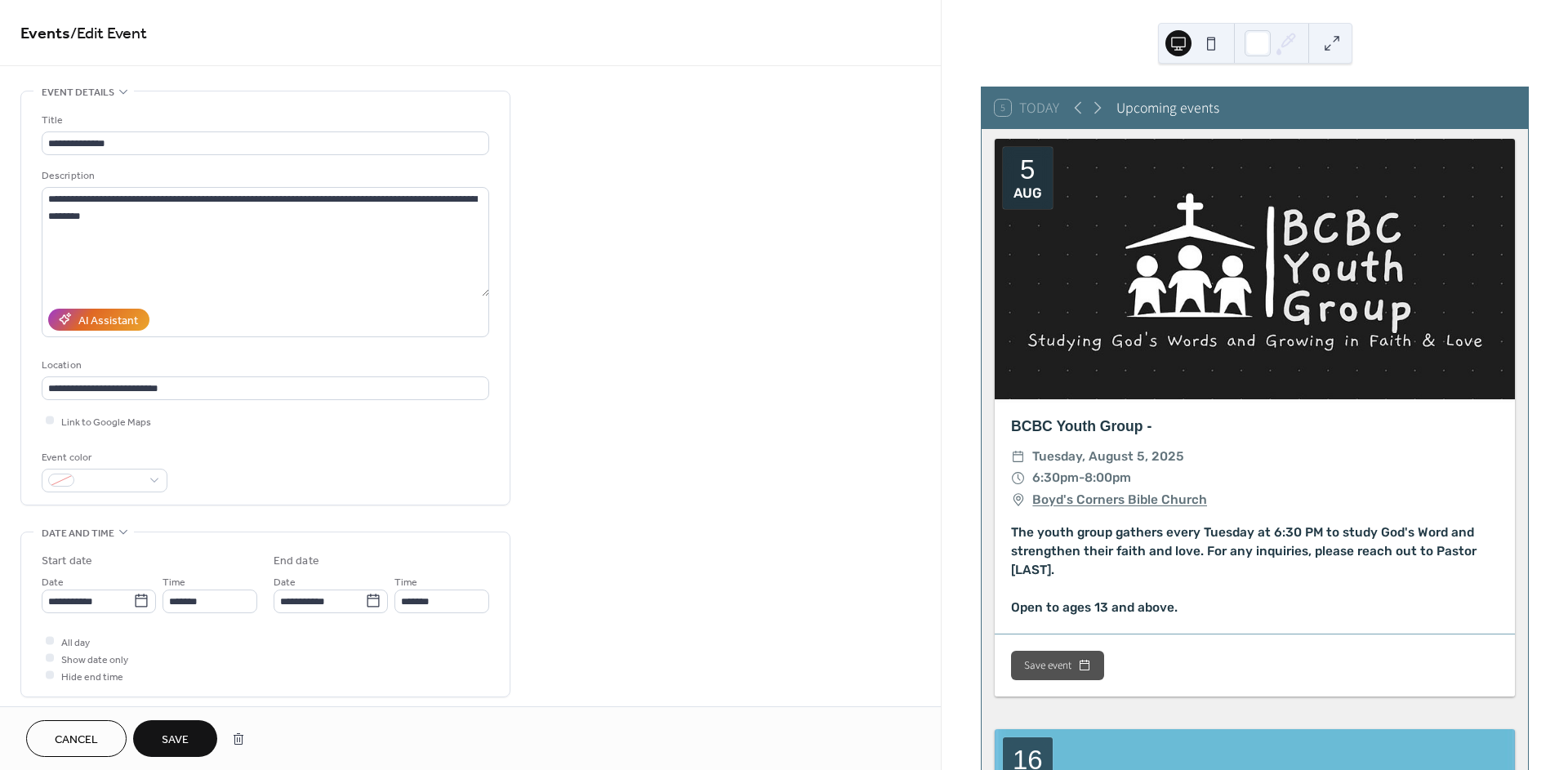 click on "Save" at bounding box center [175, 740] 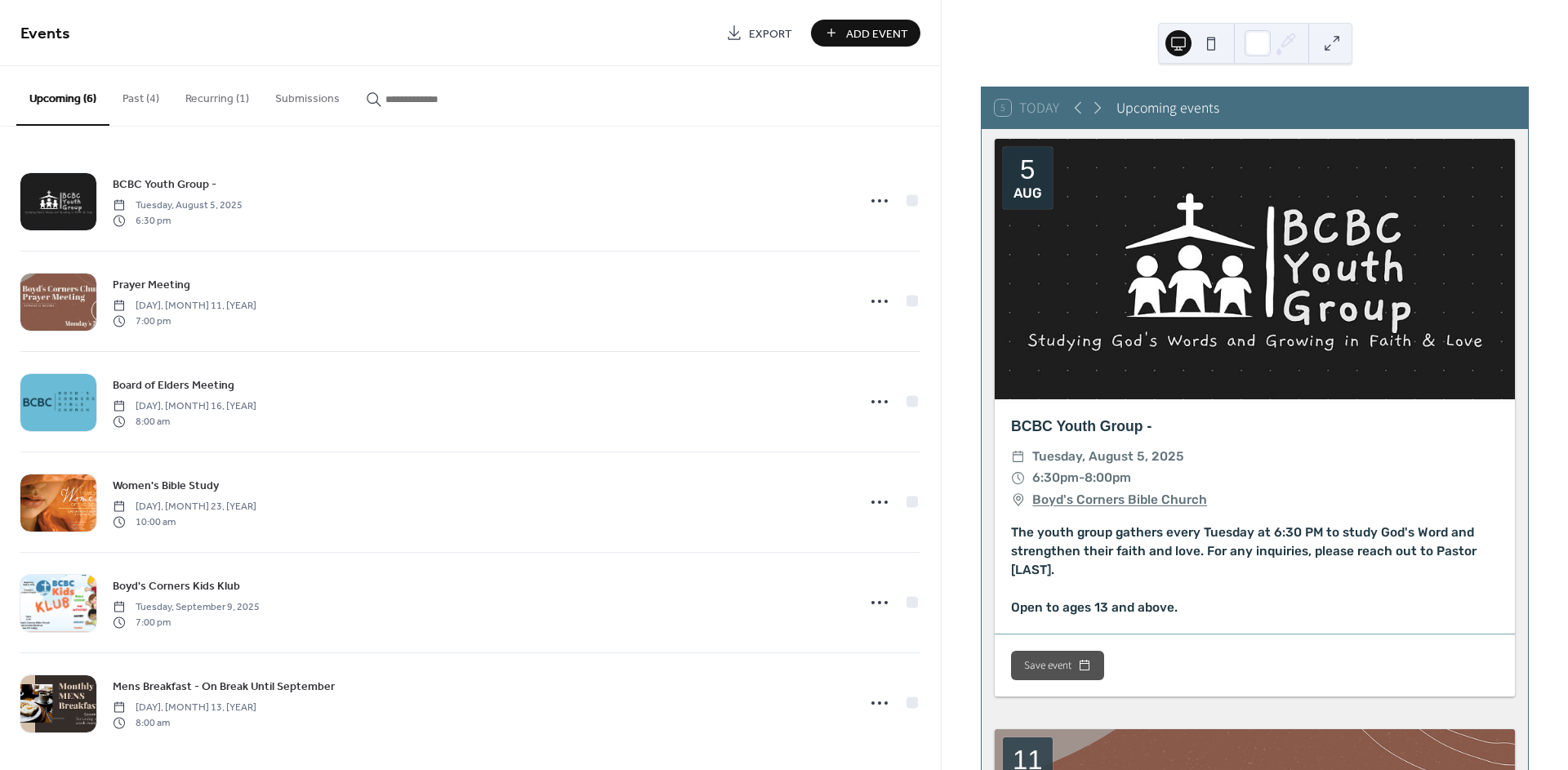click on "Past (4)" at bounding box center (140, 95) 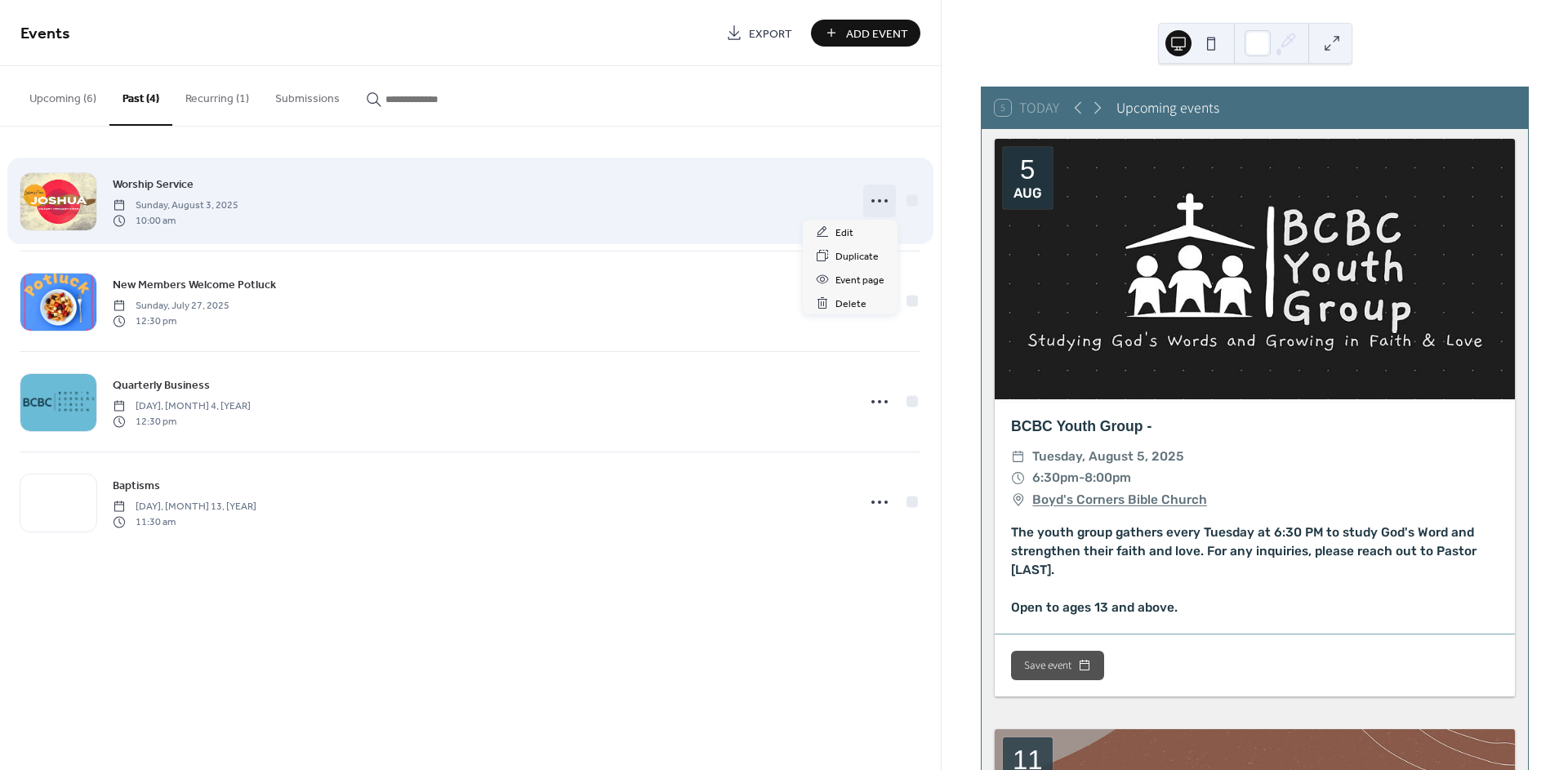 click 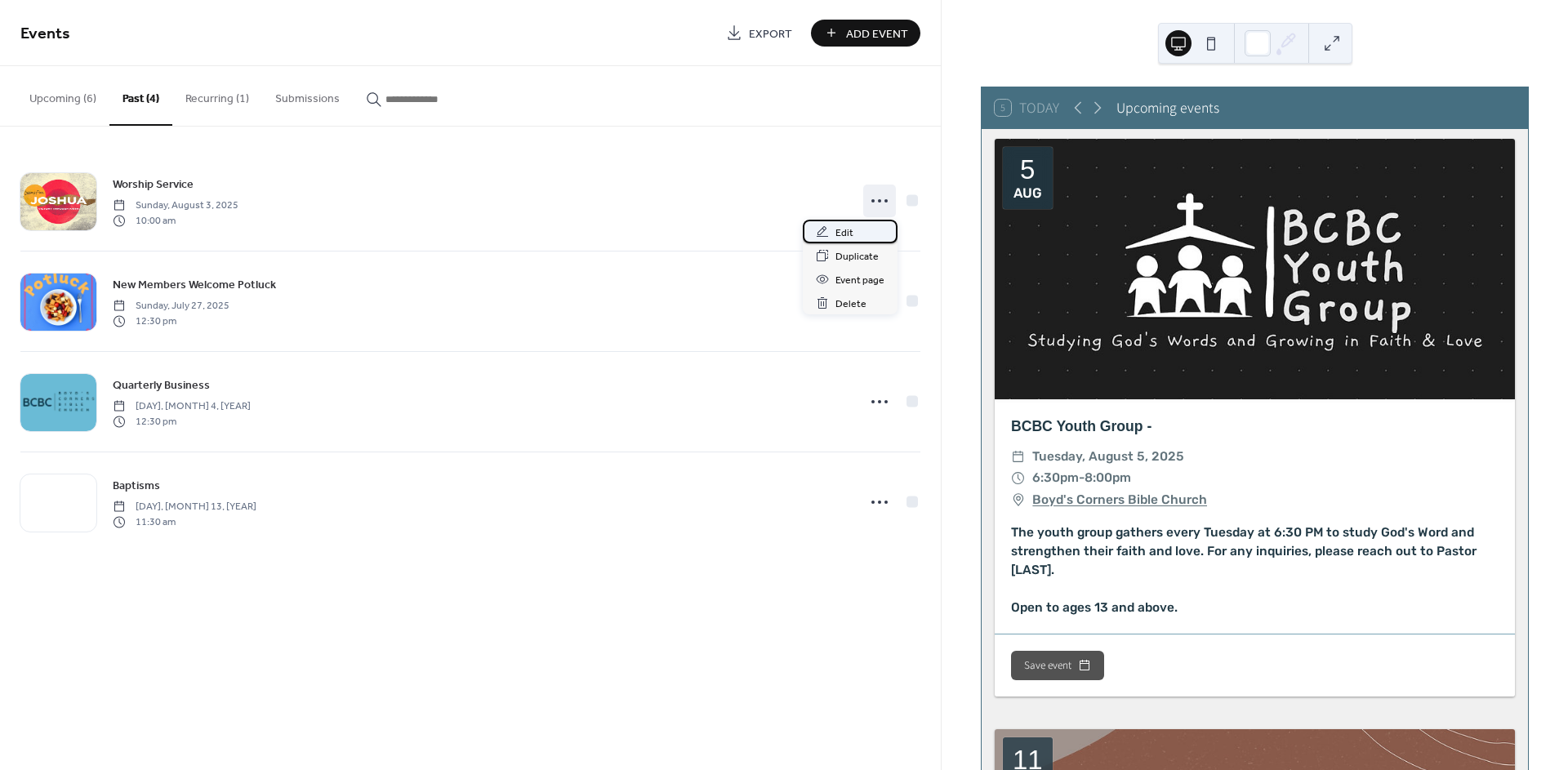 click on "Edit" at bounding box center (844, 233) 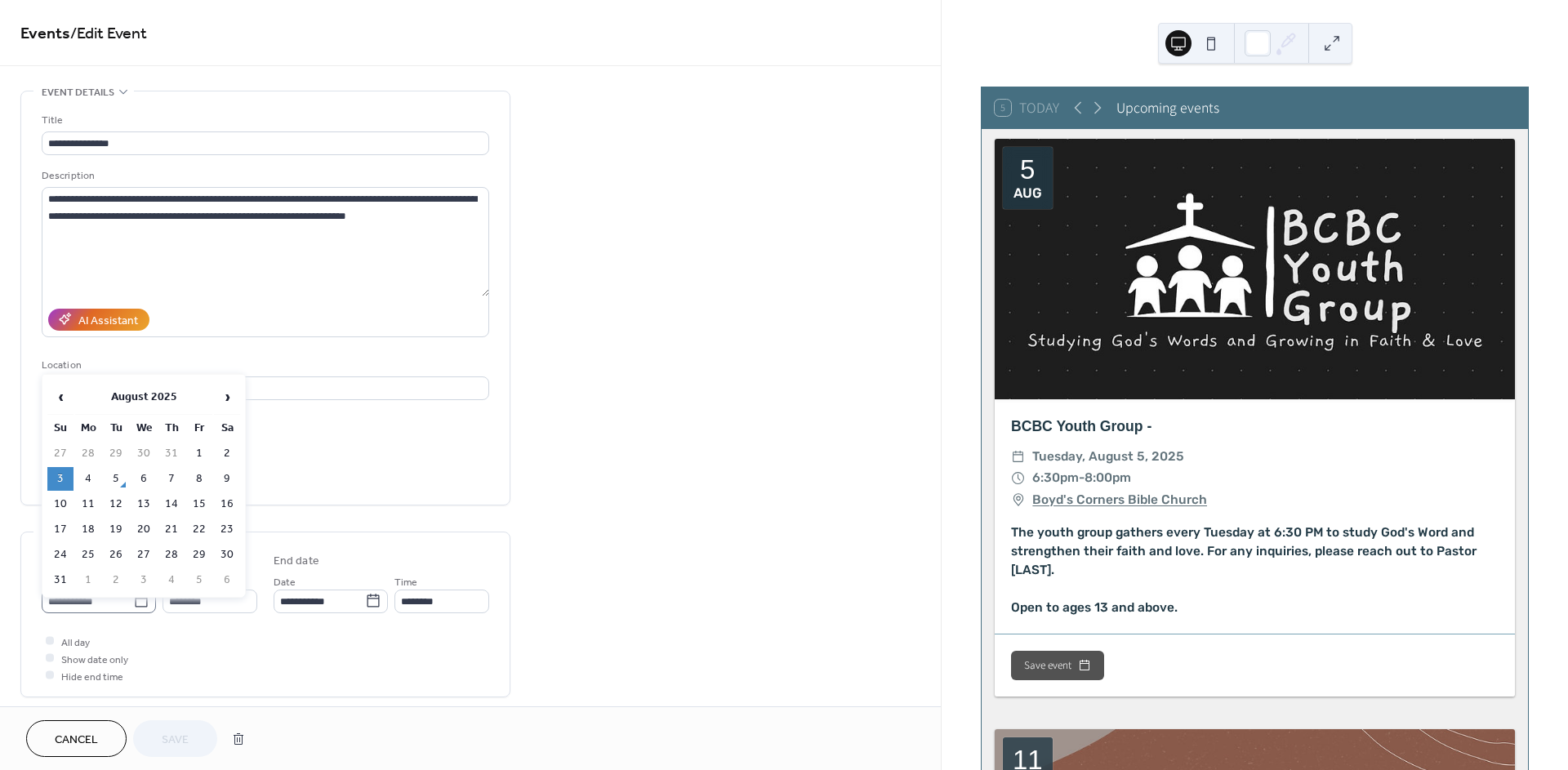 click 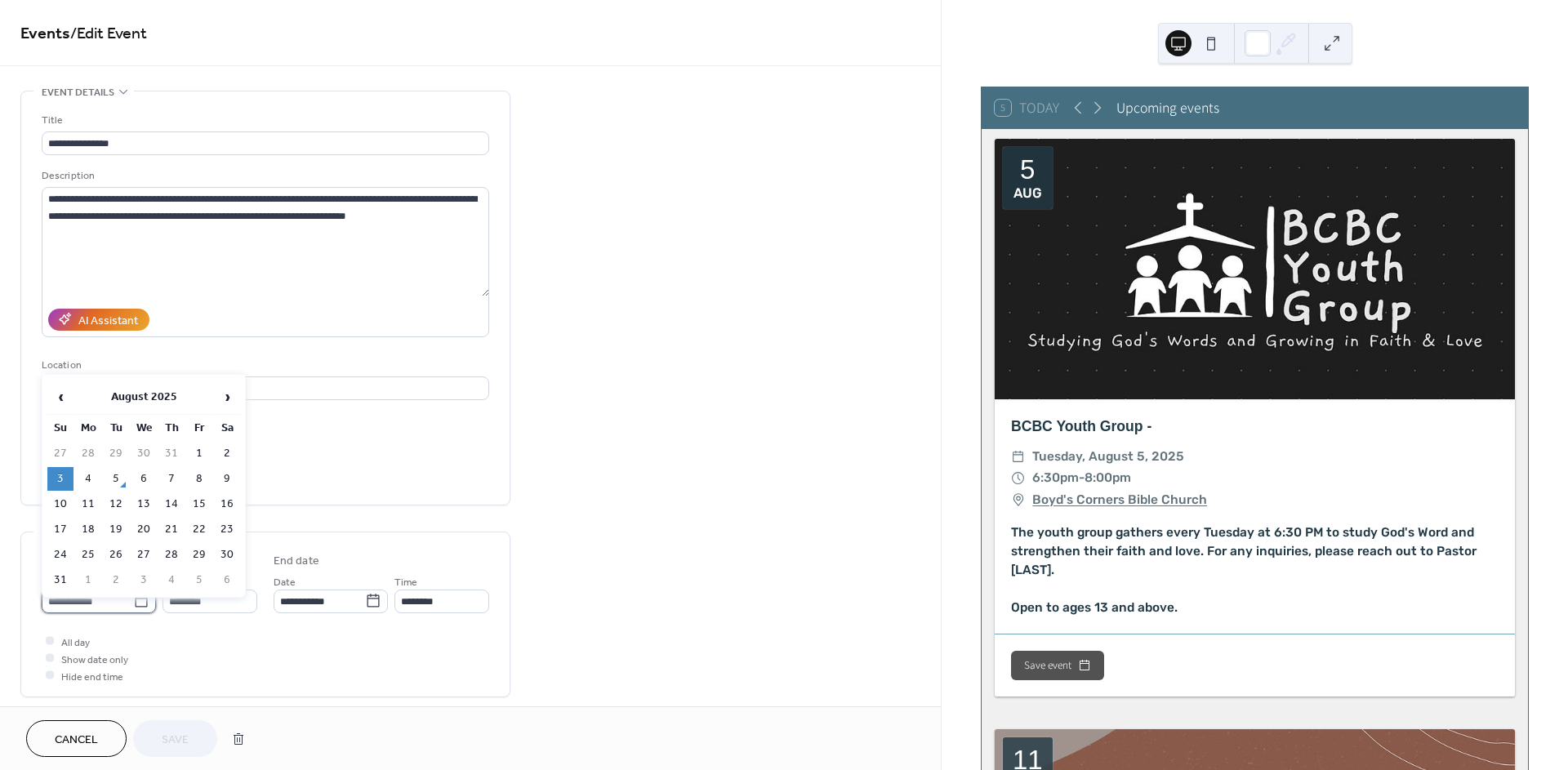 click on "**********" at bounding box center (87, 601) 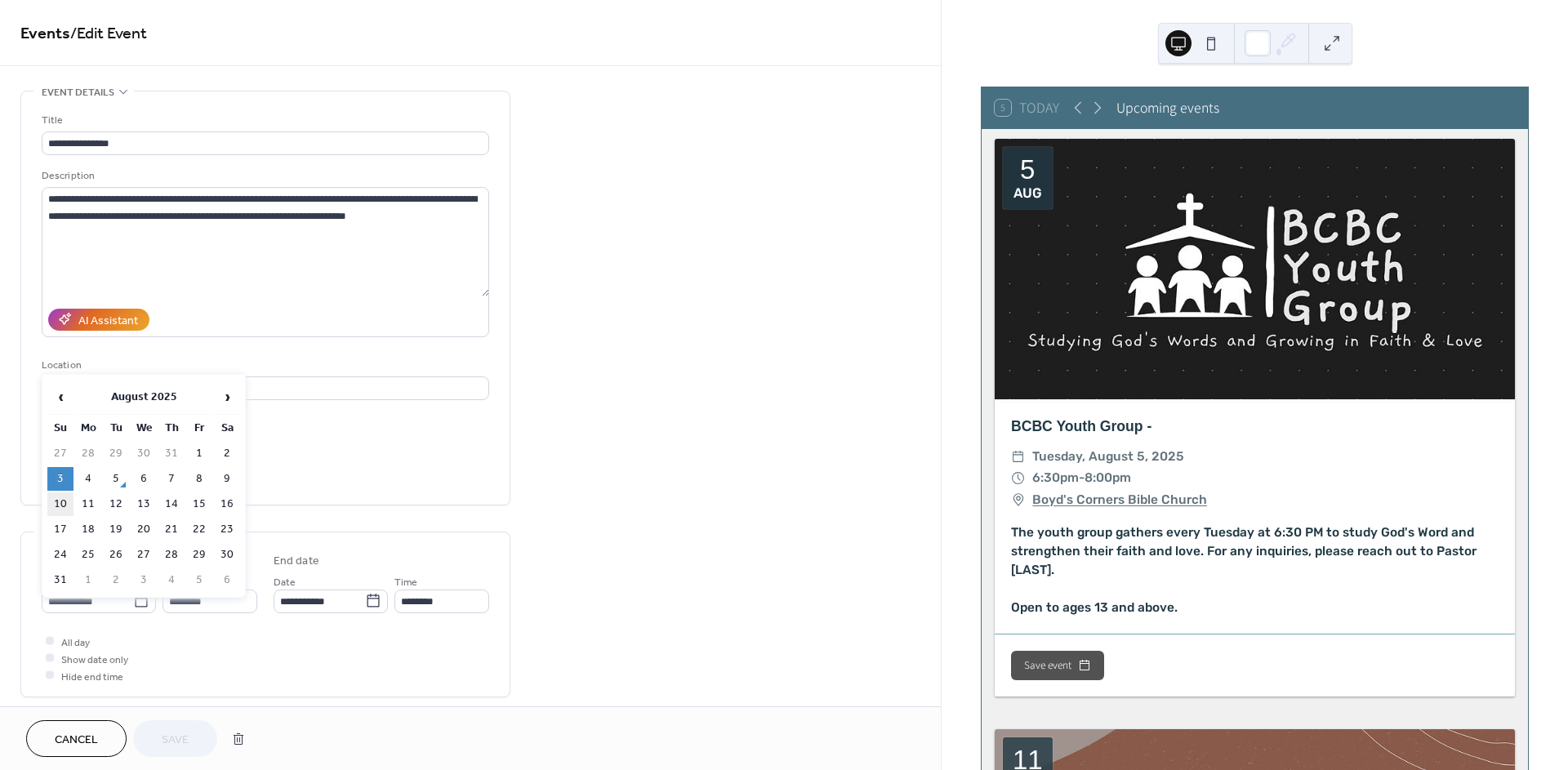 click on "10" at bounding box center [60, 504] 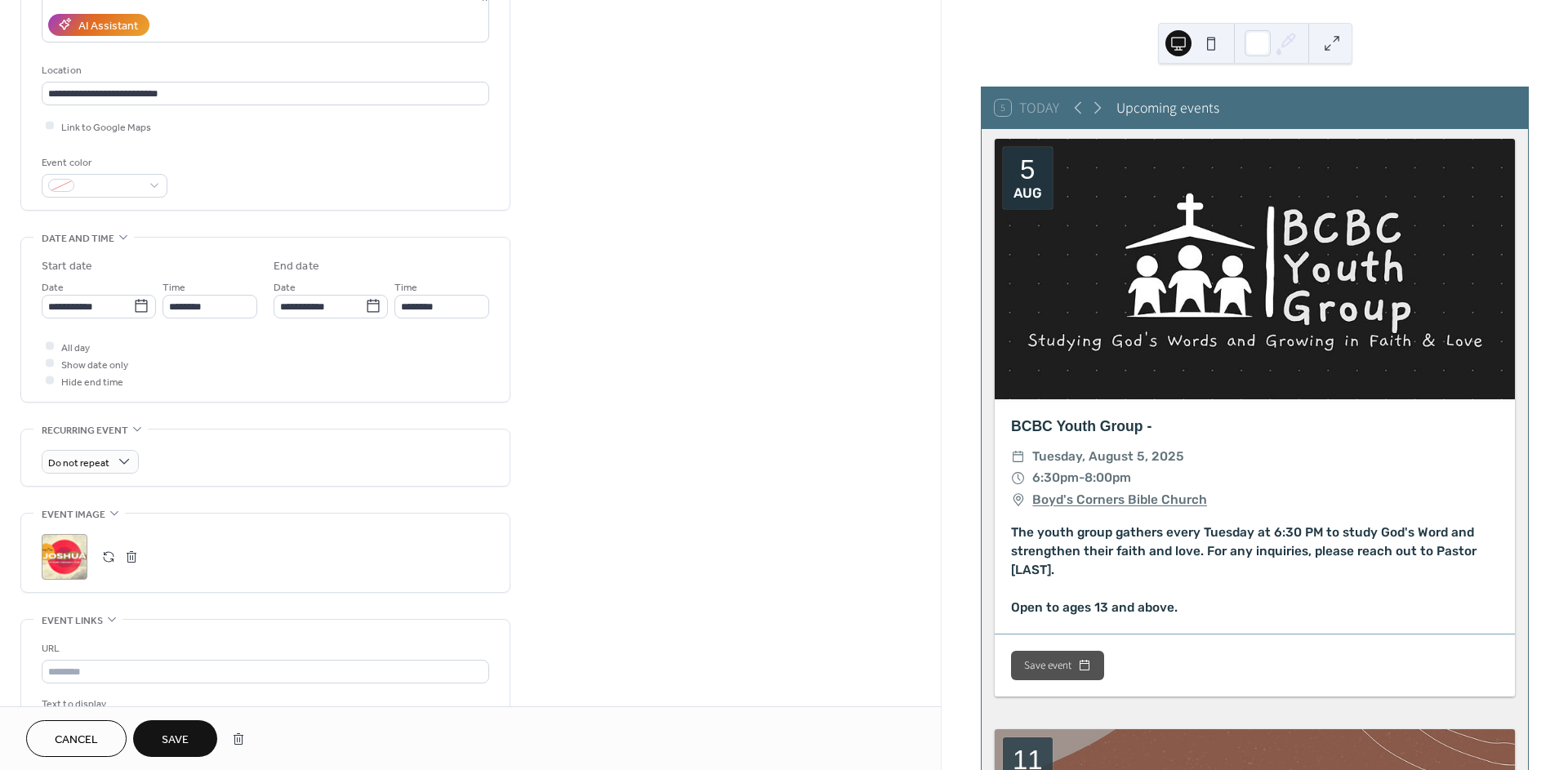 scroll, scrollTop: 297, scrollLeft: 0, axis: vertical 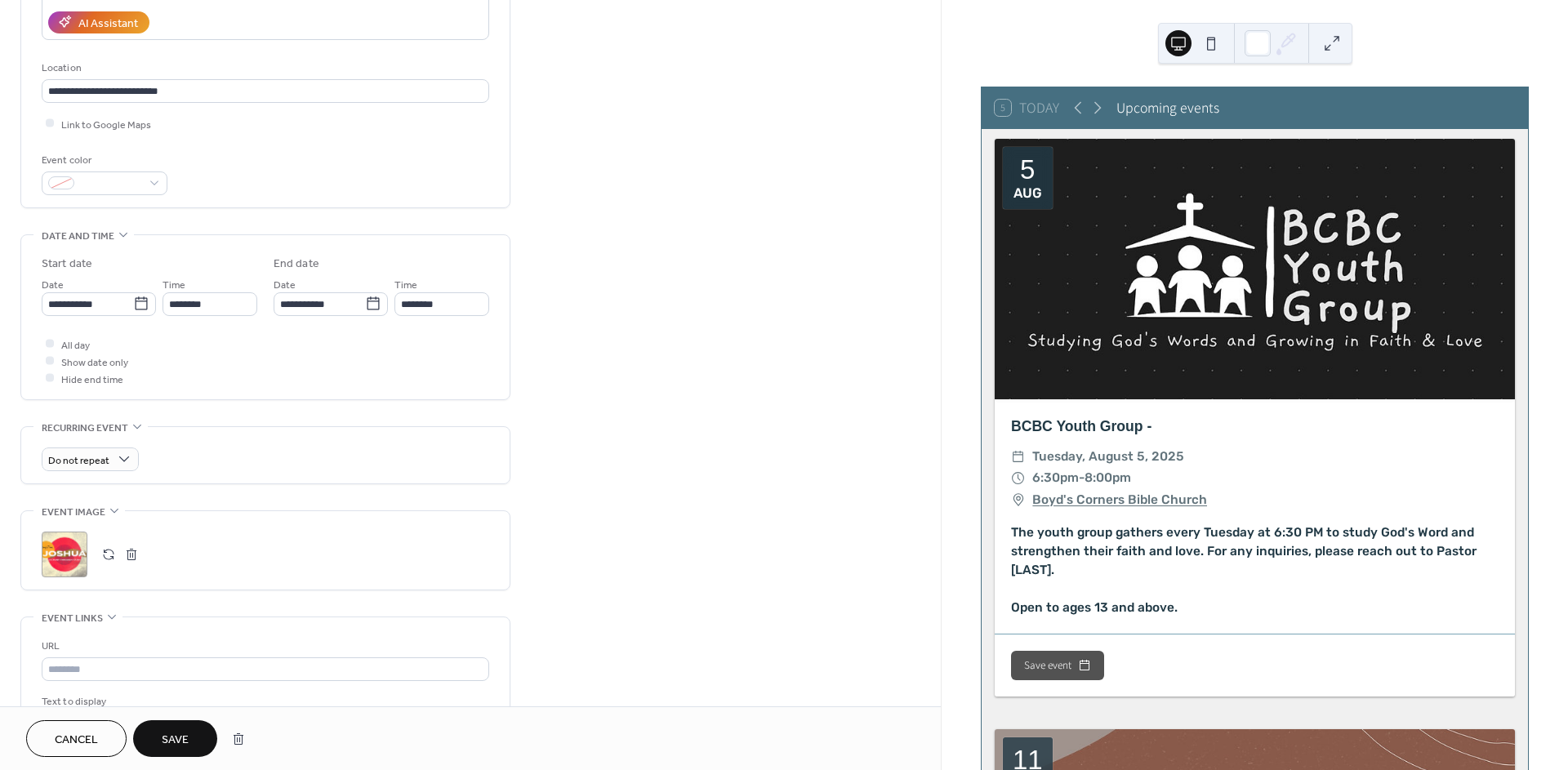 click at bounding box center [109, 554] 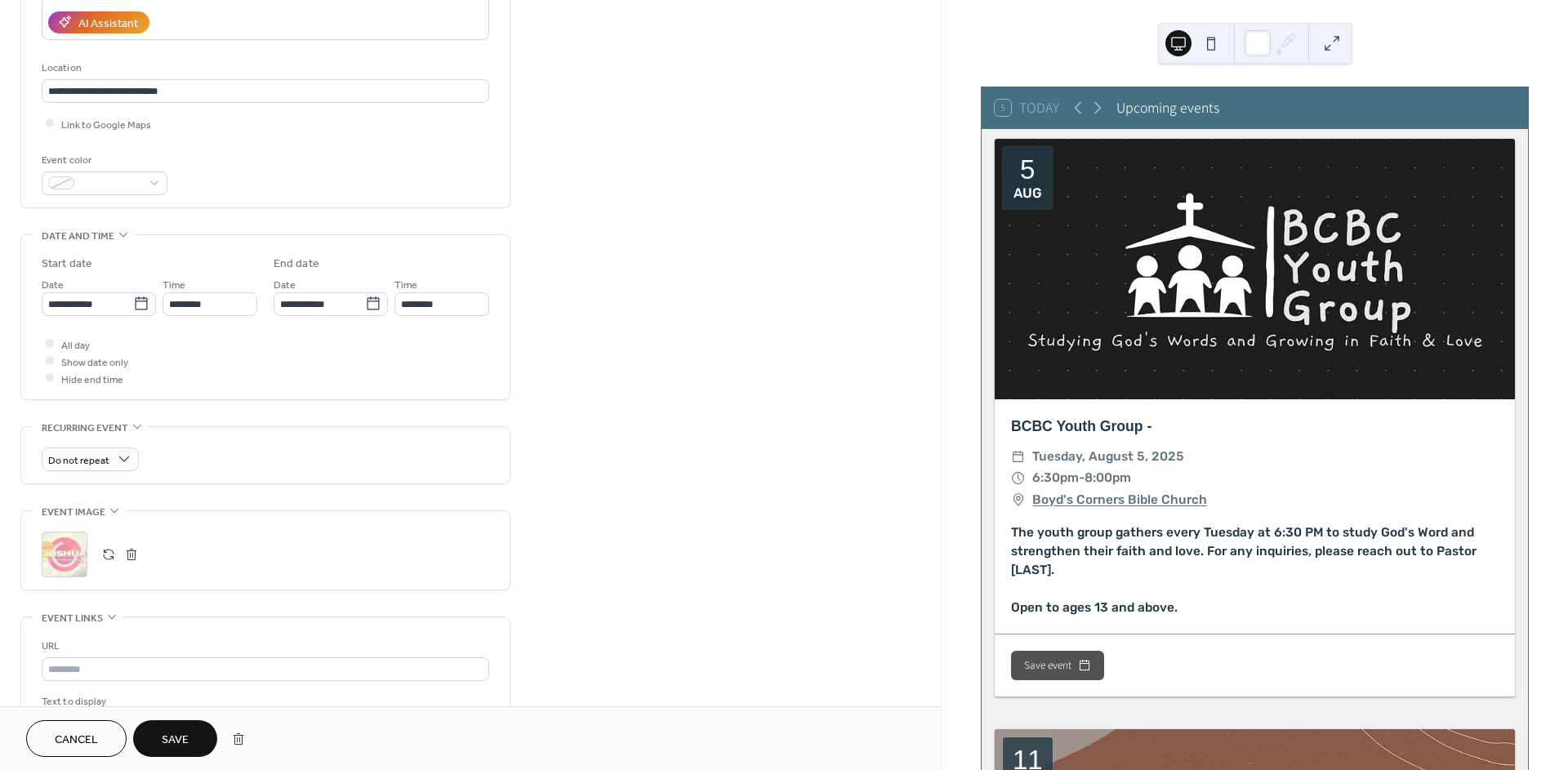 click at bounding box center [109, 554] 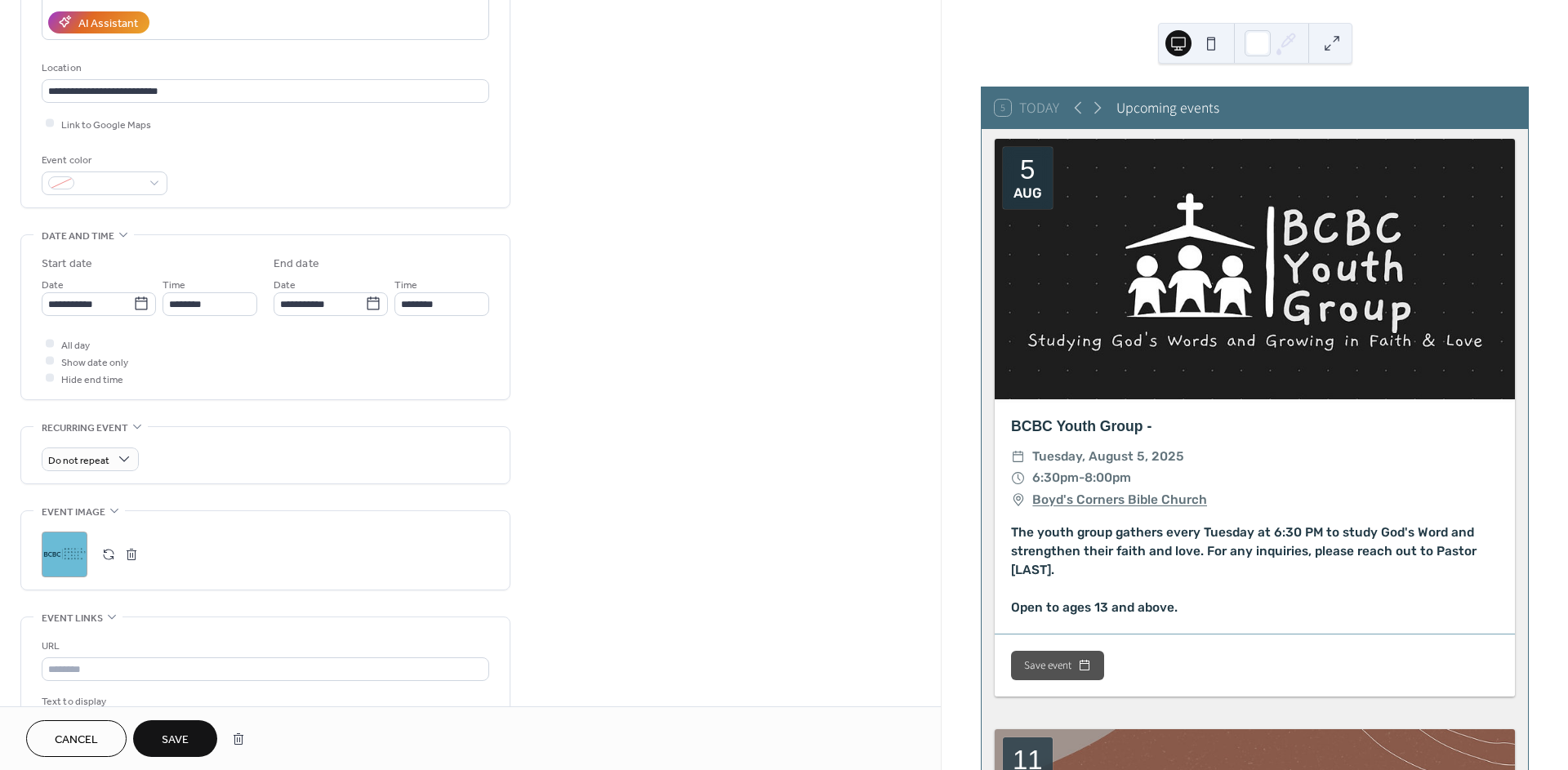 click on "Save" at bounding box center (175, 738) 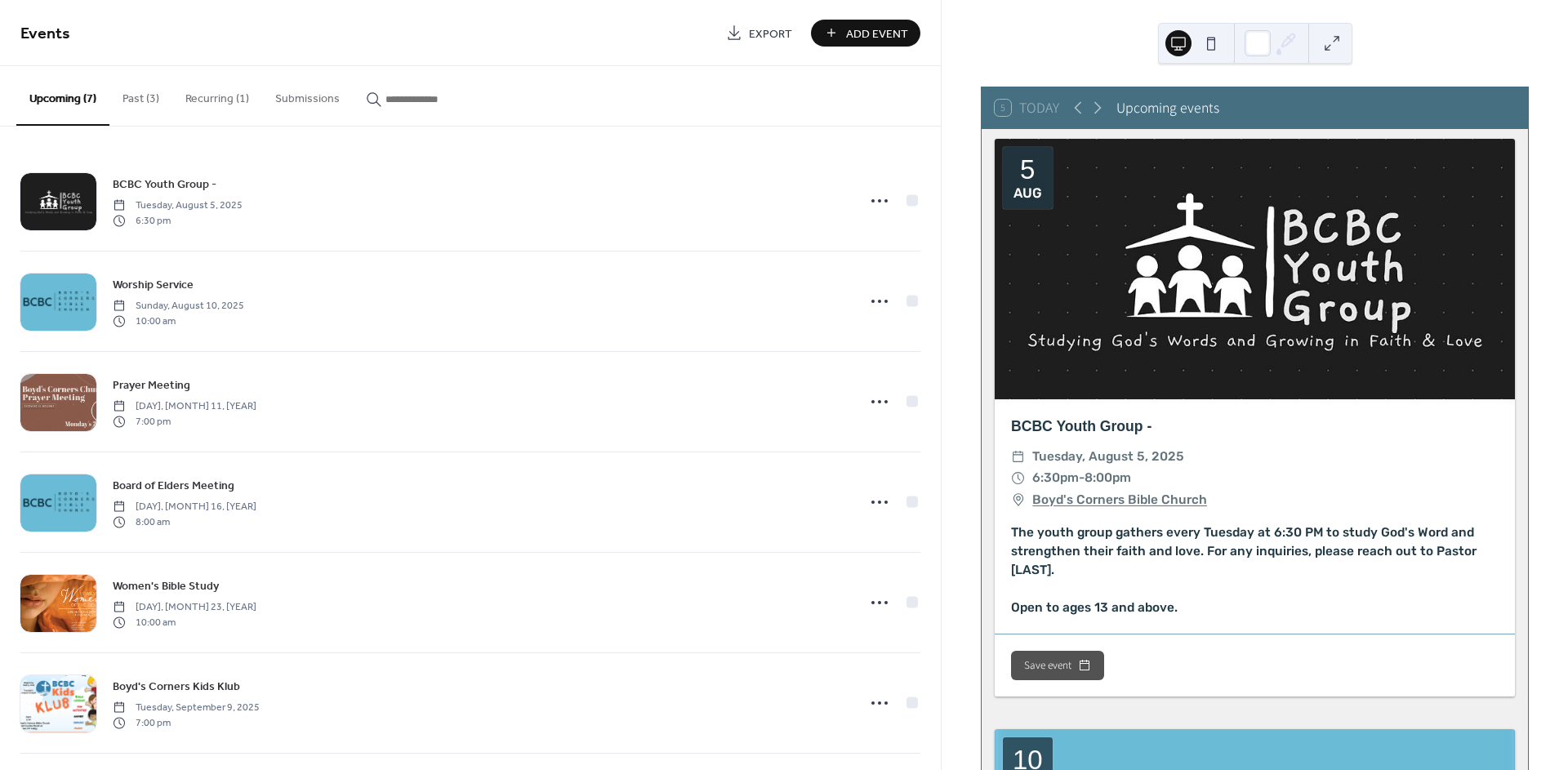 click on "Past (3)" at bounding box center (140, 95) 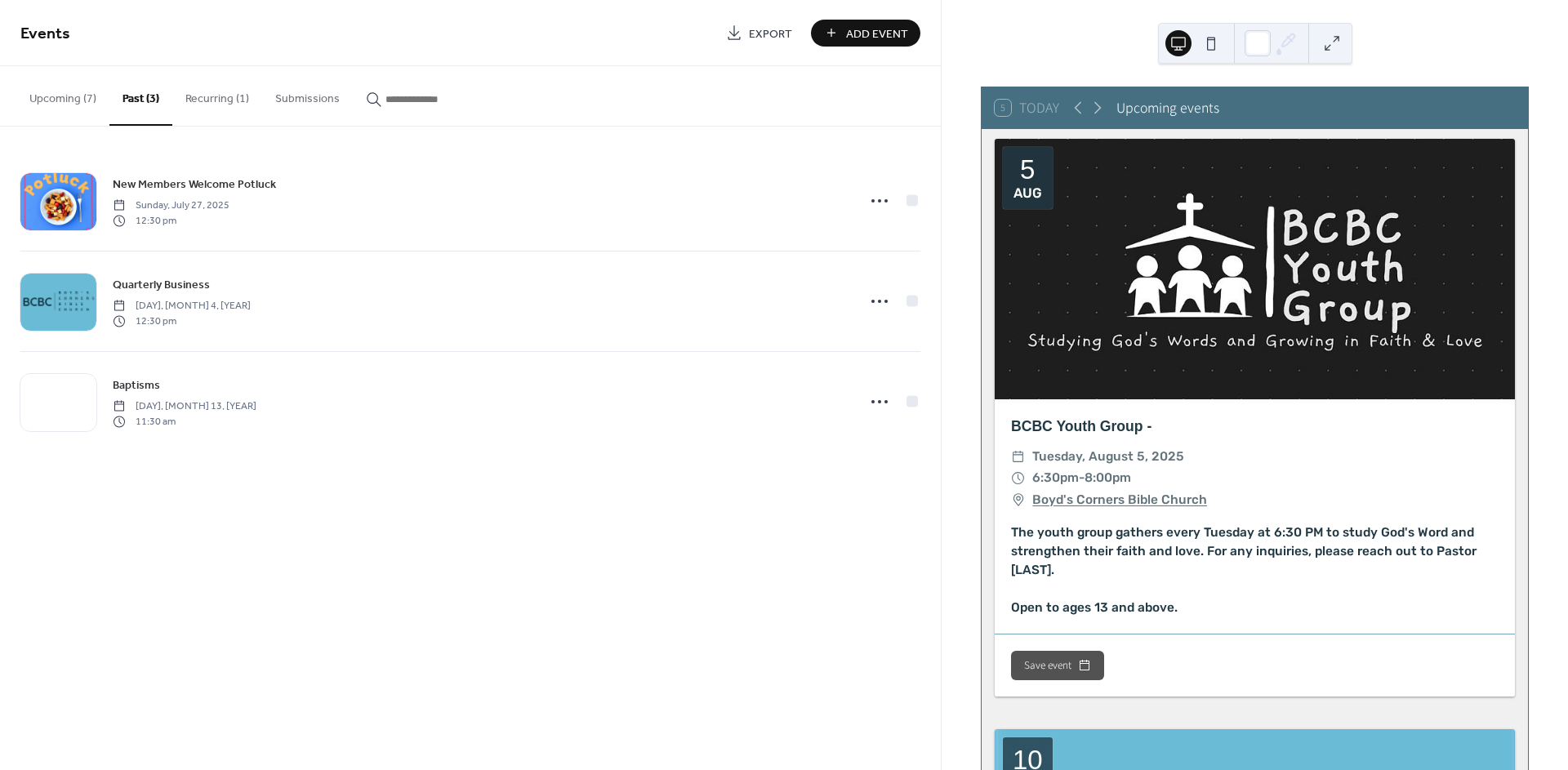 click on "Upcoming (7)" at bounding box center (63, 95) 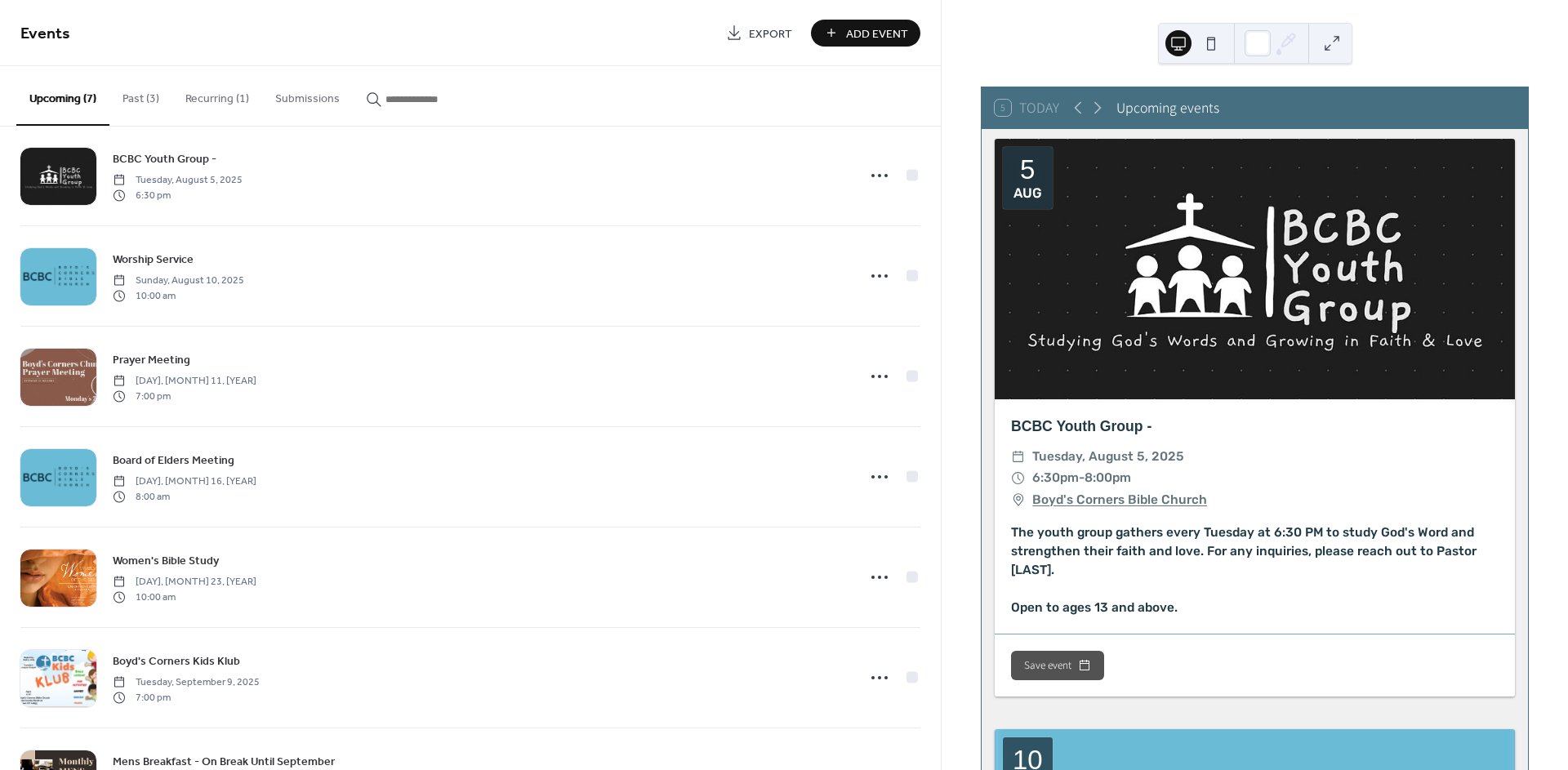 scroll, scrollTop: 0, scrollLeft: 0, axis: both 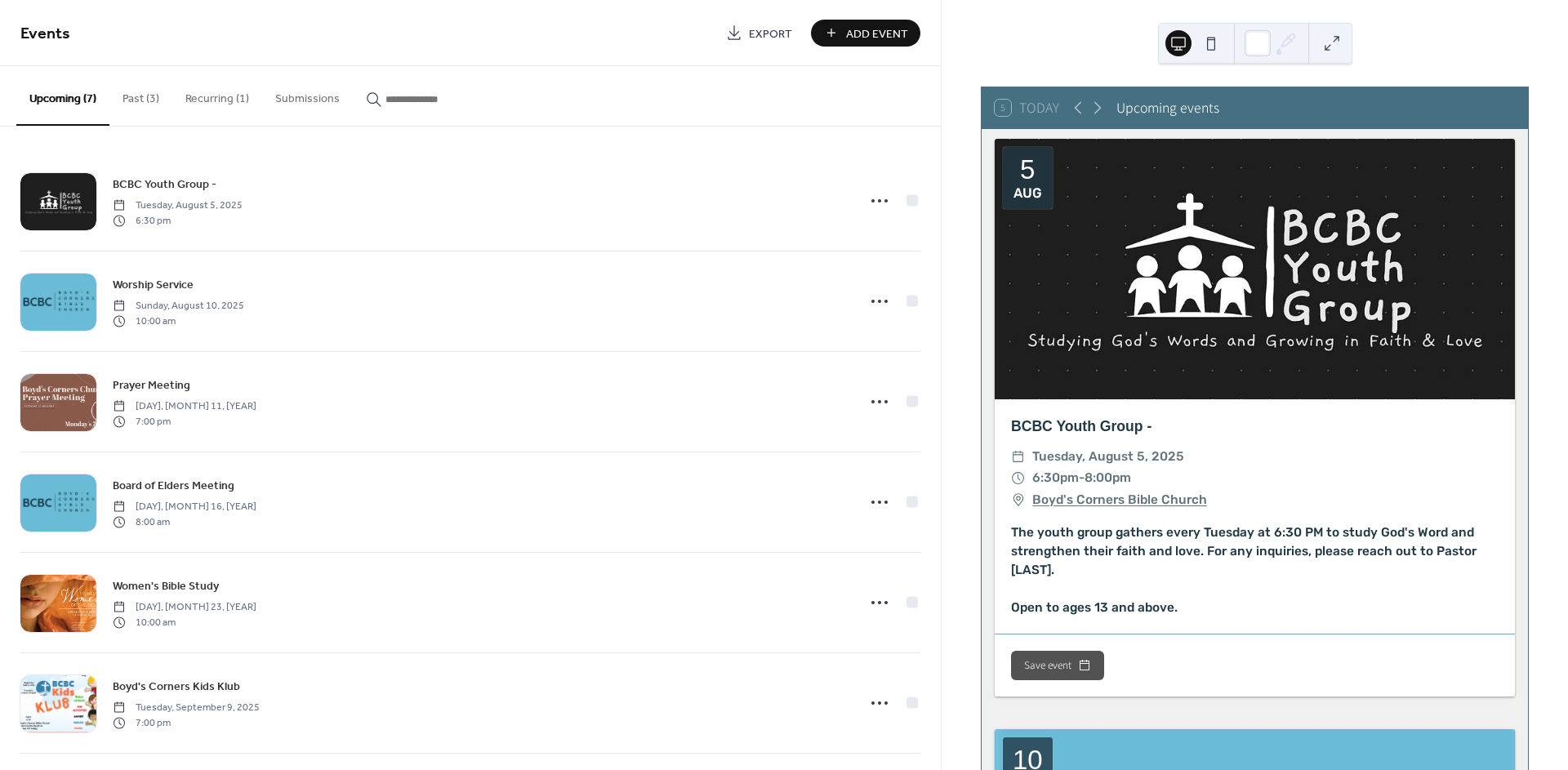 click on "Past (3)" at bounding box center [140, 95] 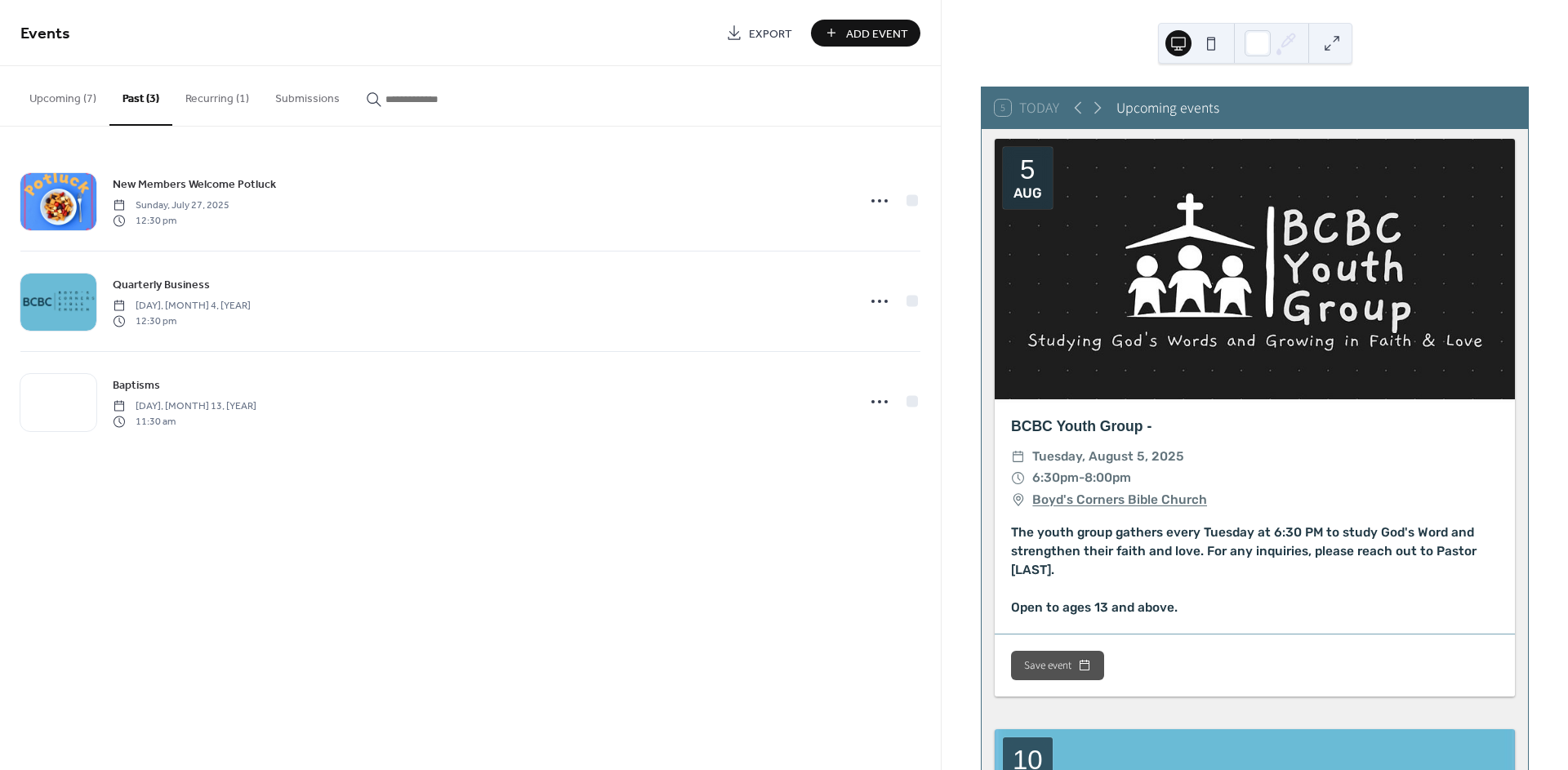 click on "Past (3)" at bounding box center (140, 96) 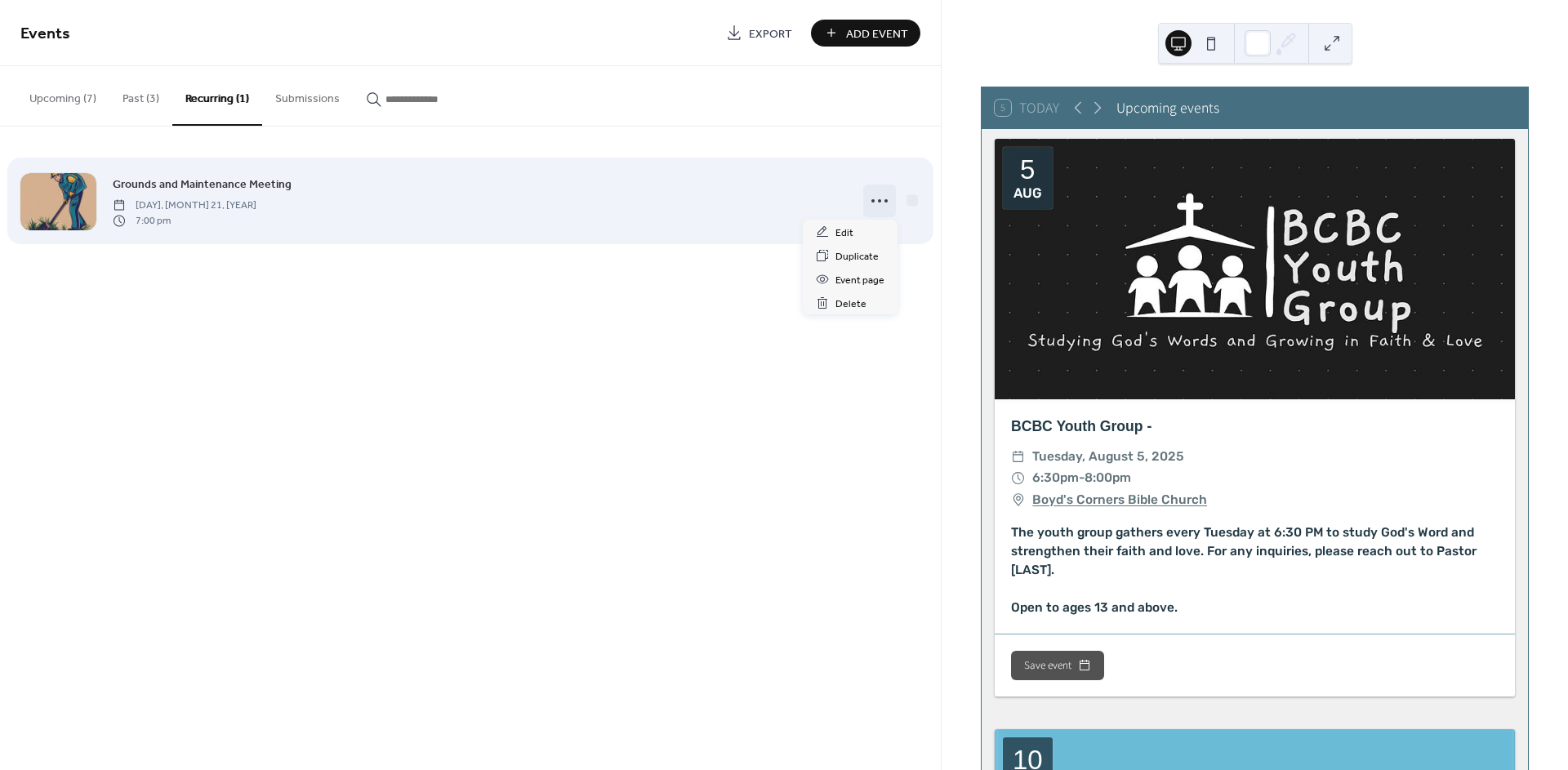 click 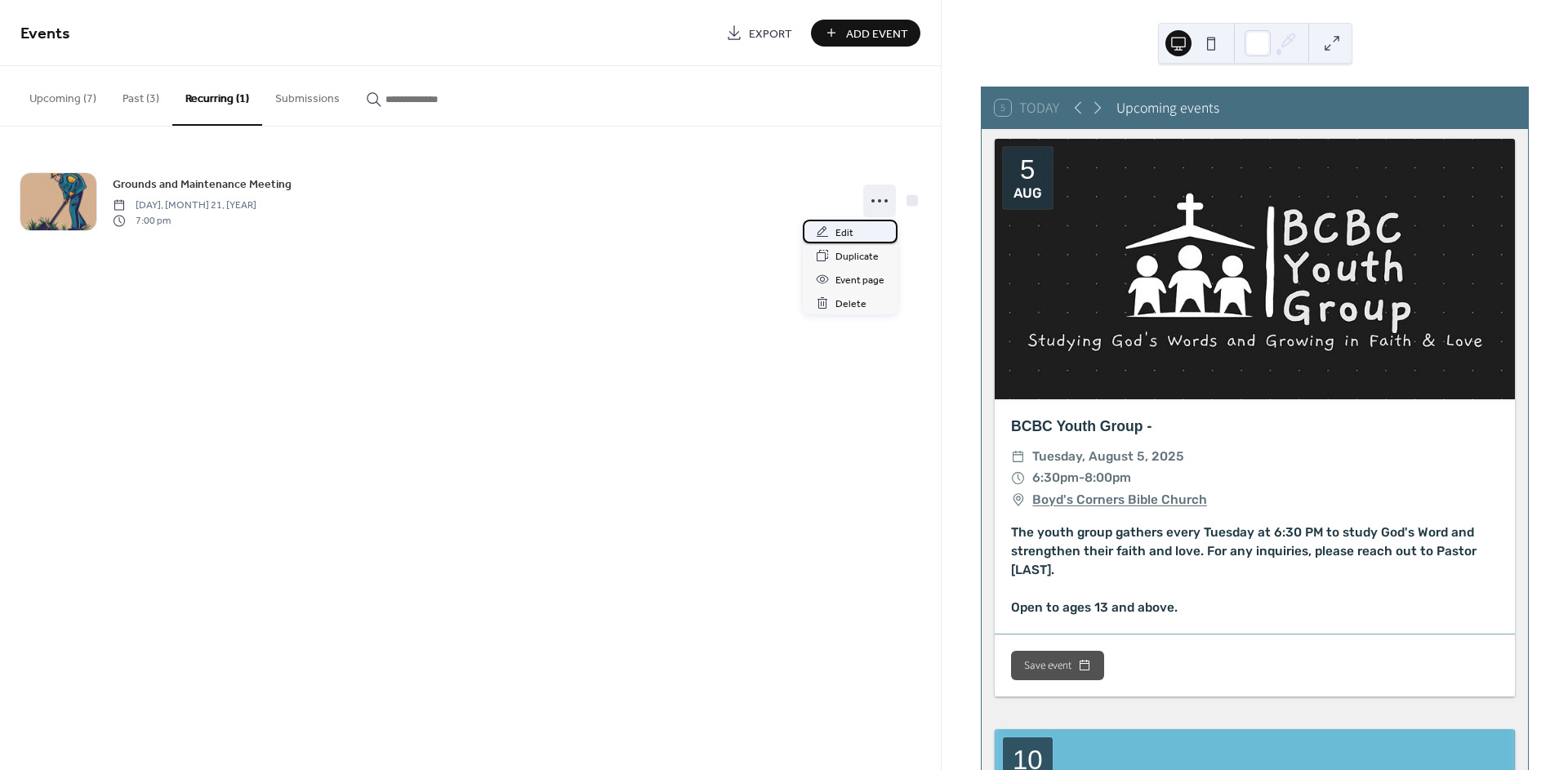click on "Edit" at bounding box center (844, 233) 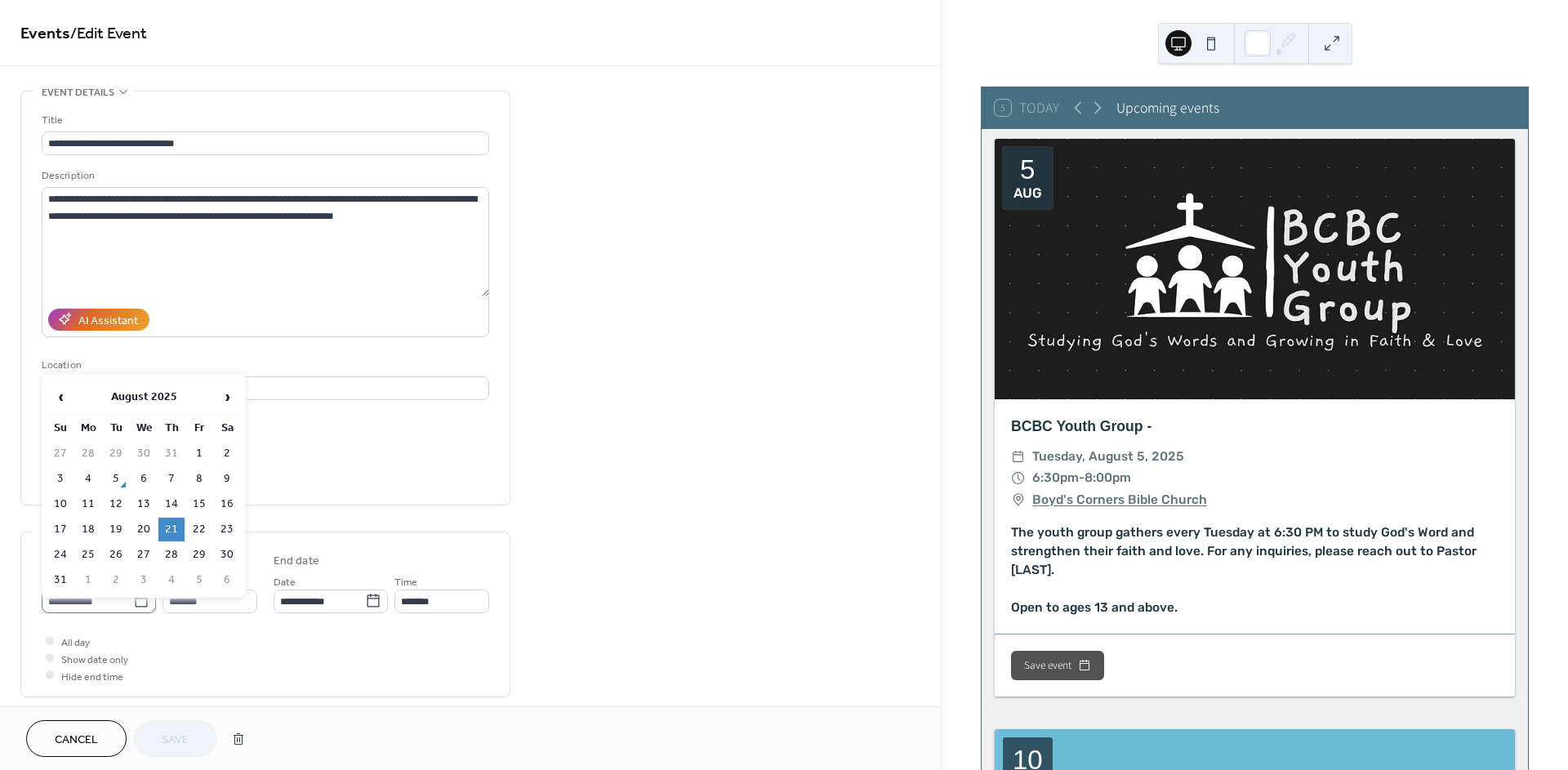 click 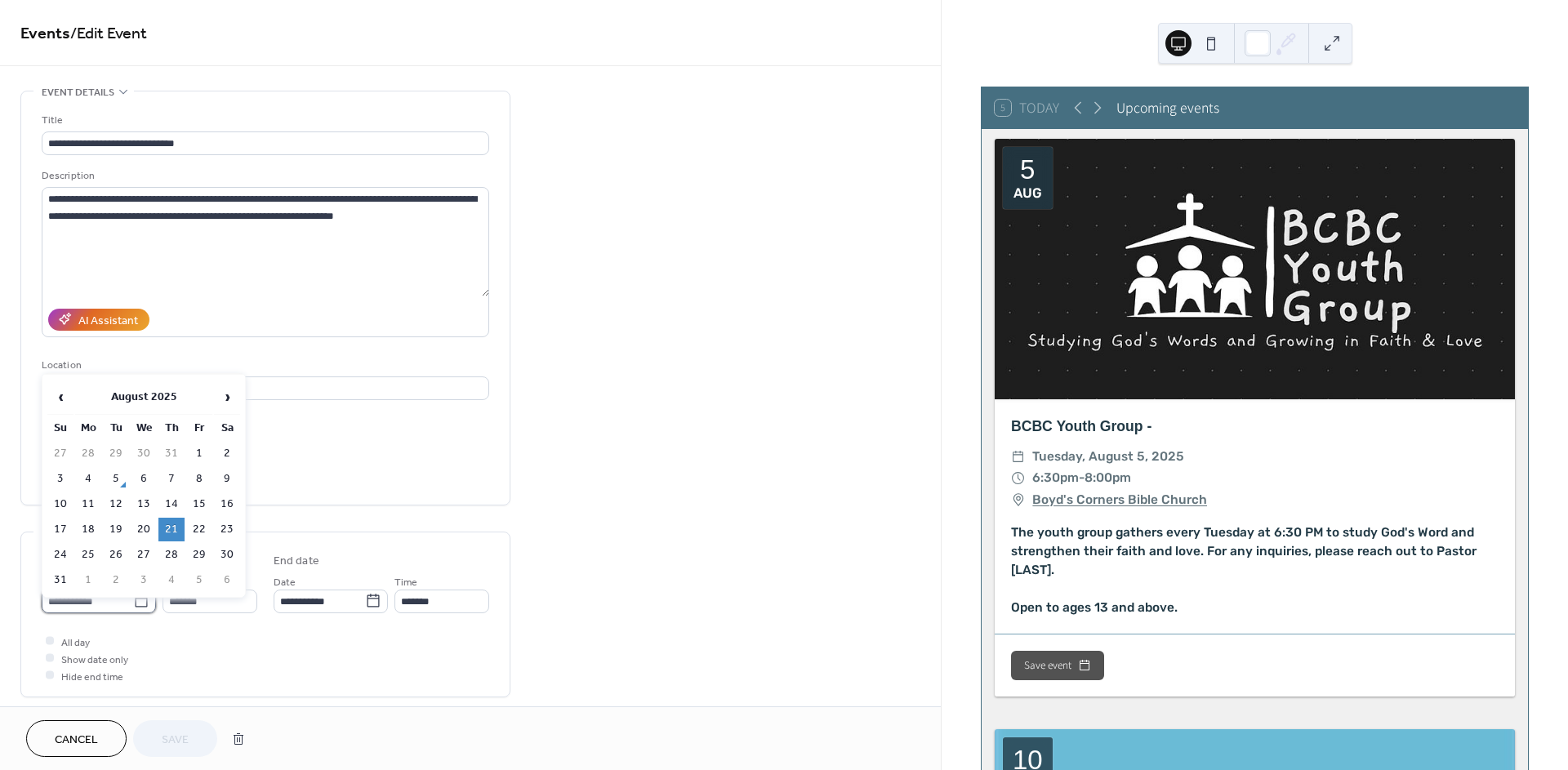 click on "**********" at bounding box center (87, 601) 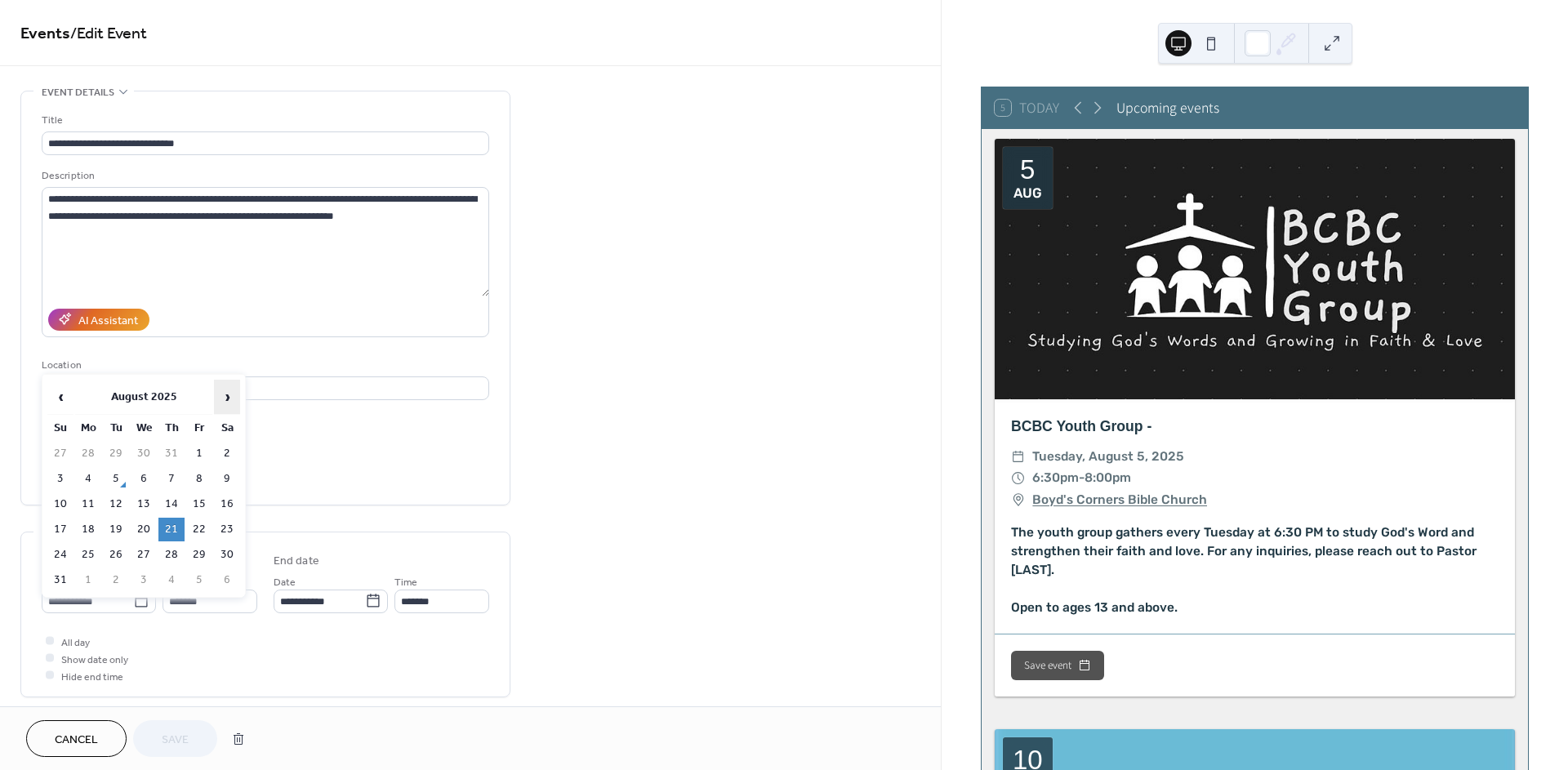 click on "›" at bounding box center (227, 397) 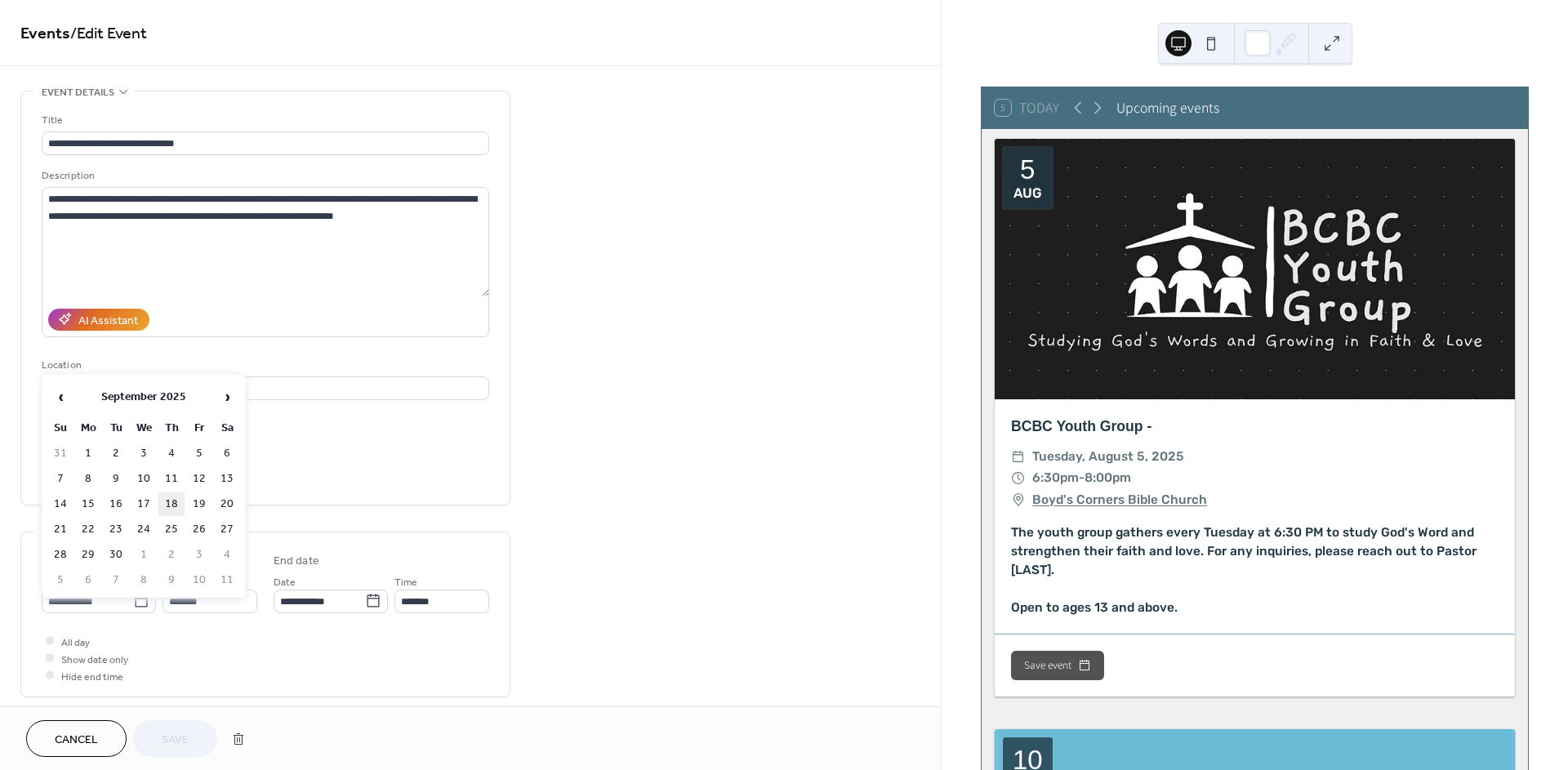click on "18" at bounding box center [172, 504] 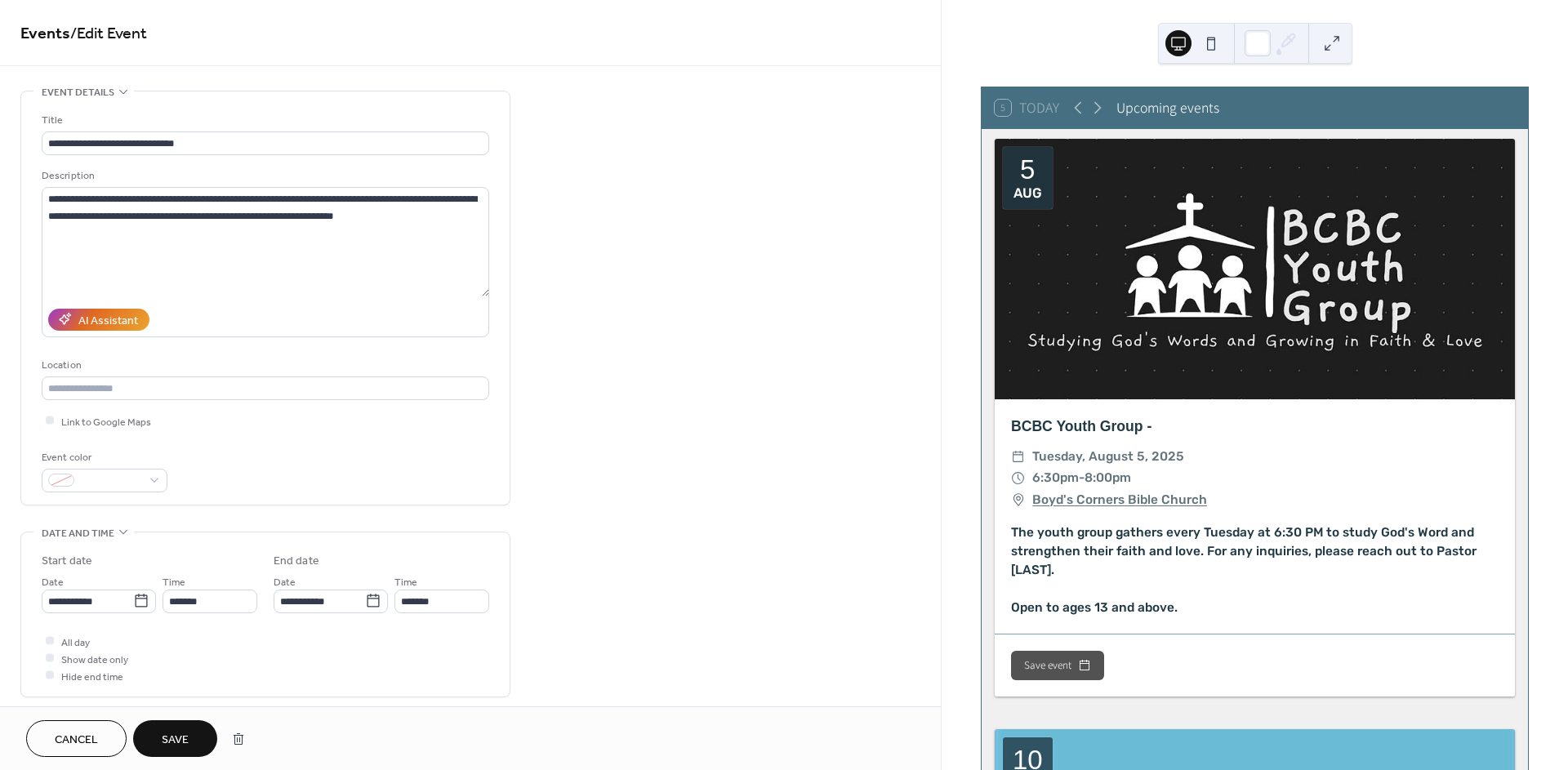 click on "Save" at bounding box center (175, 740) 